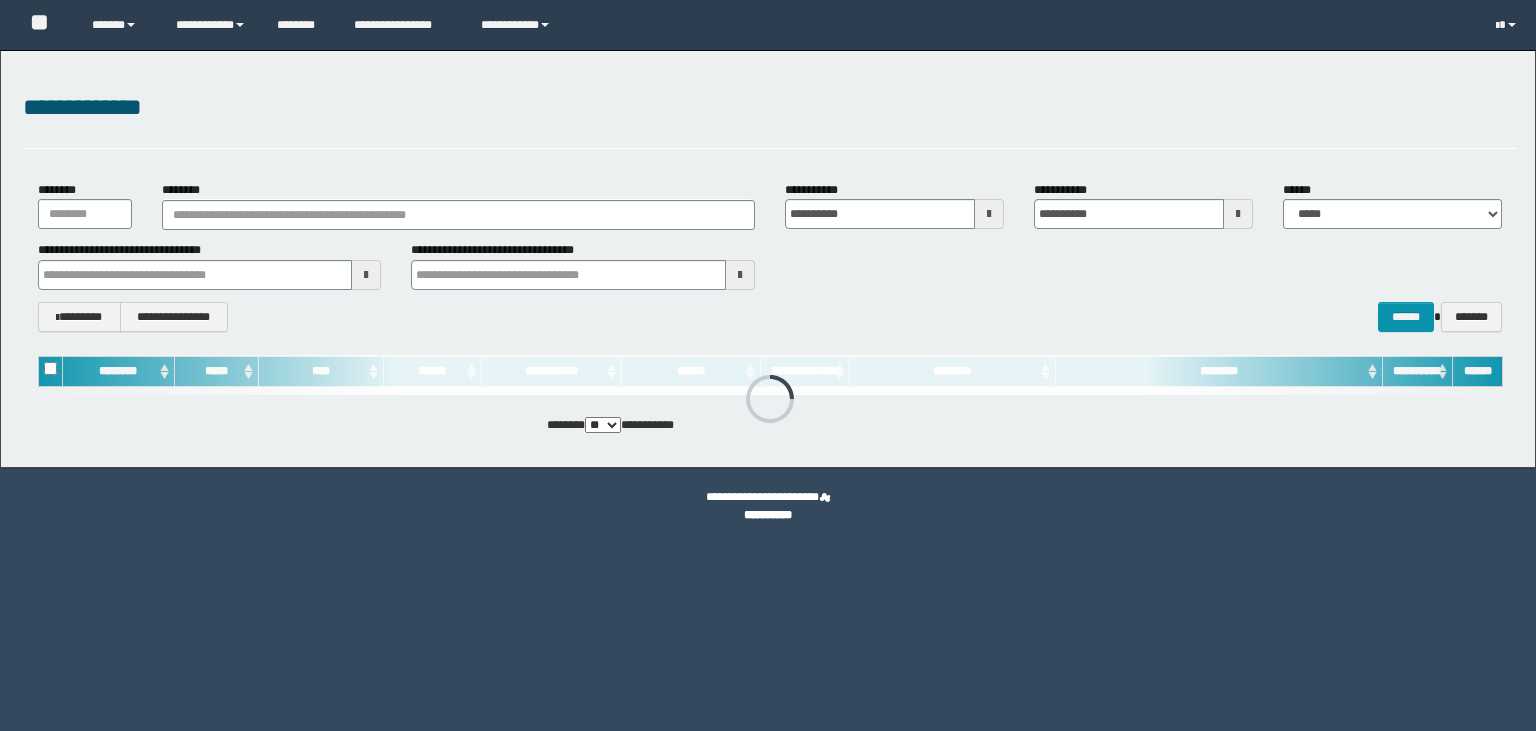 scroll, scrollTop: 0, scrollLeft: 0, axis: both 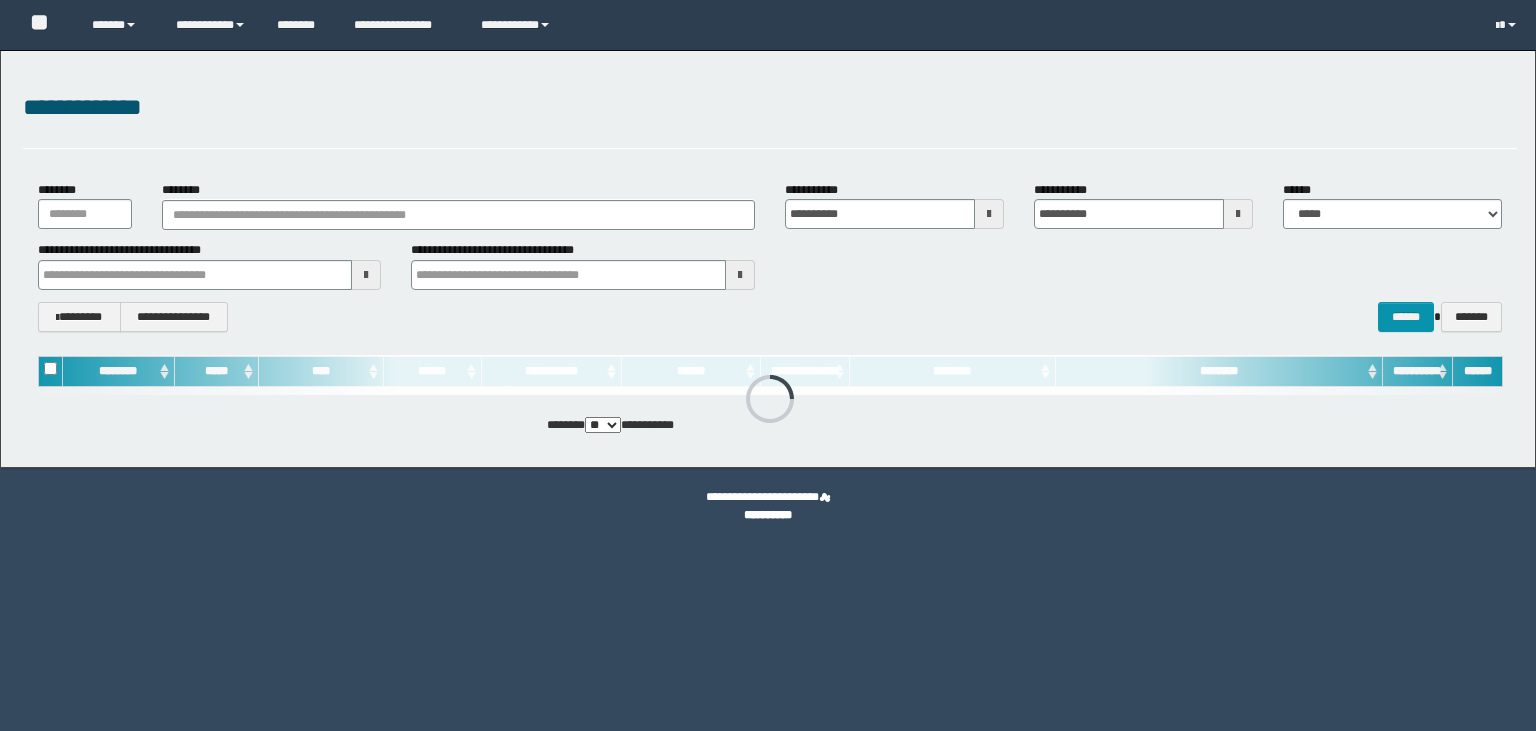 type on "**********" 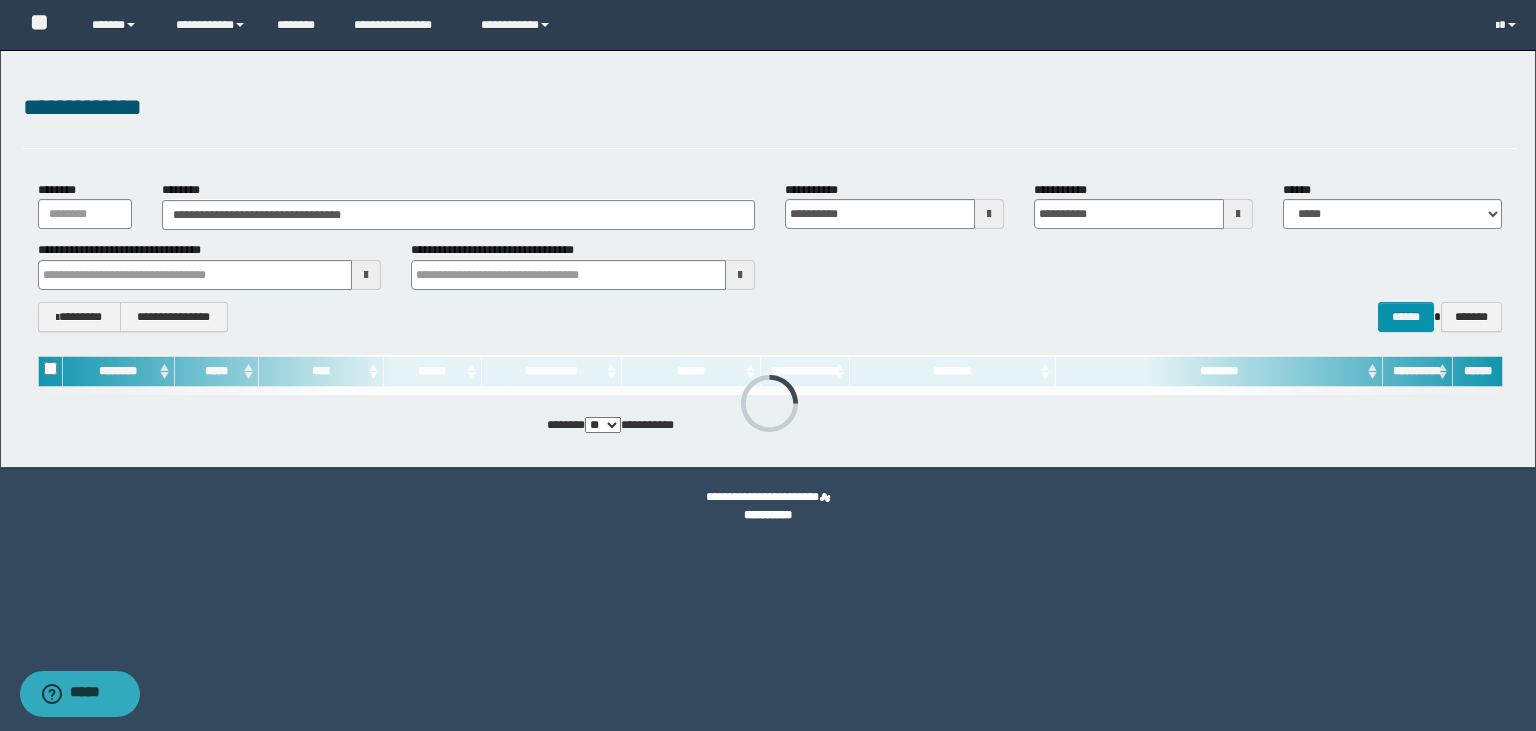scroll, scrollTop: 0, scrollLeft: 0, axis: both 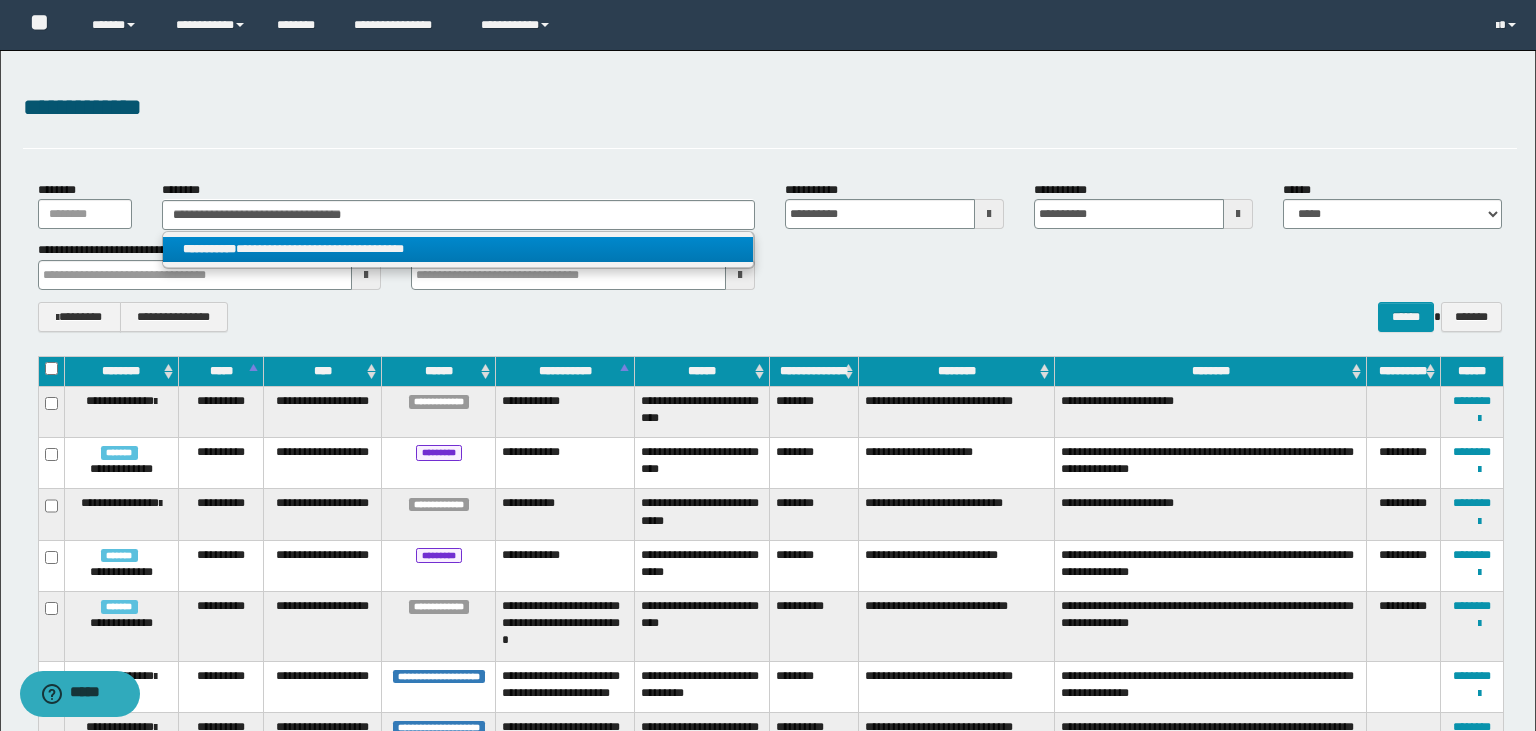 type on "**********" 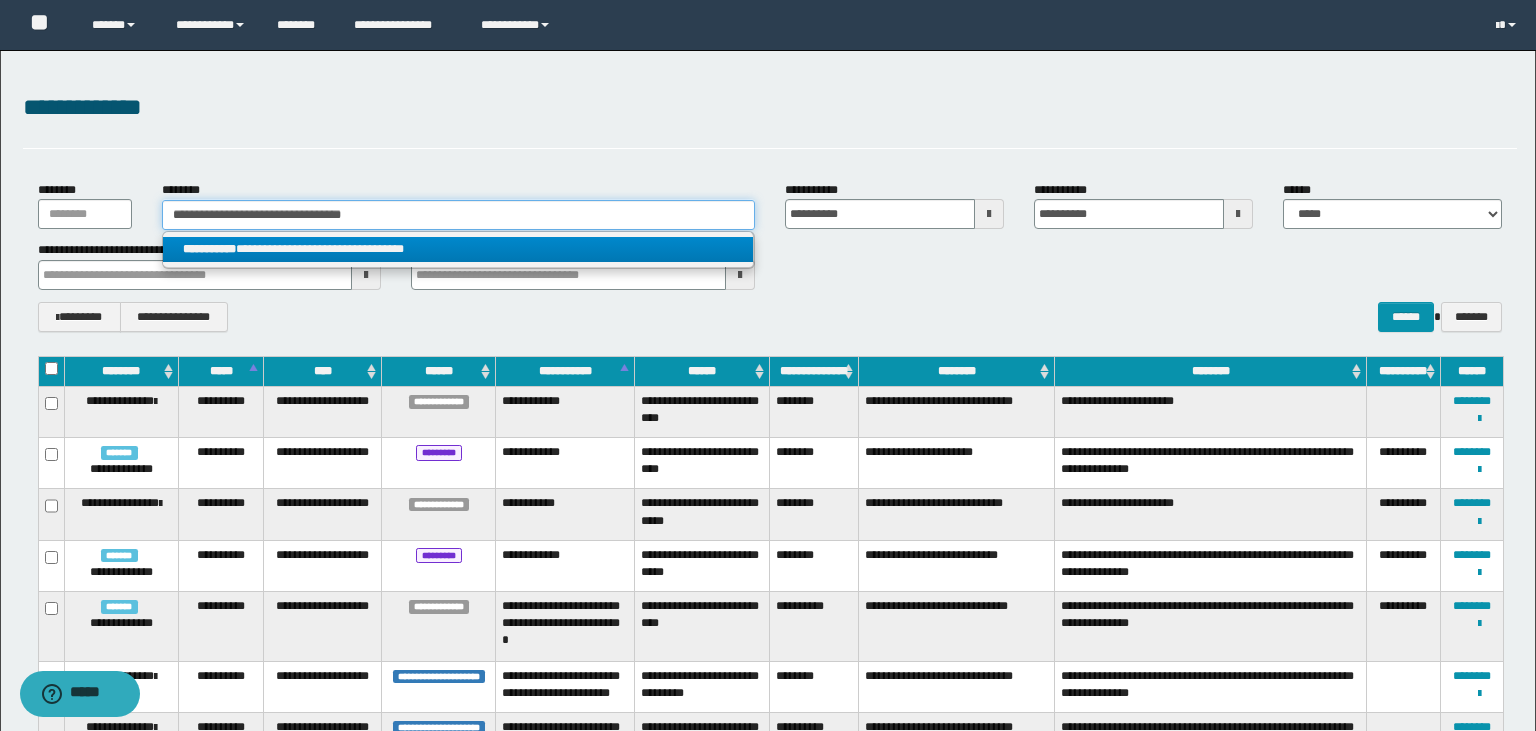 type 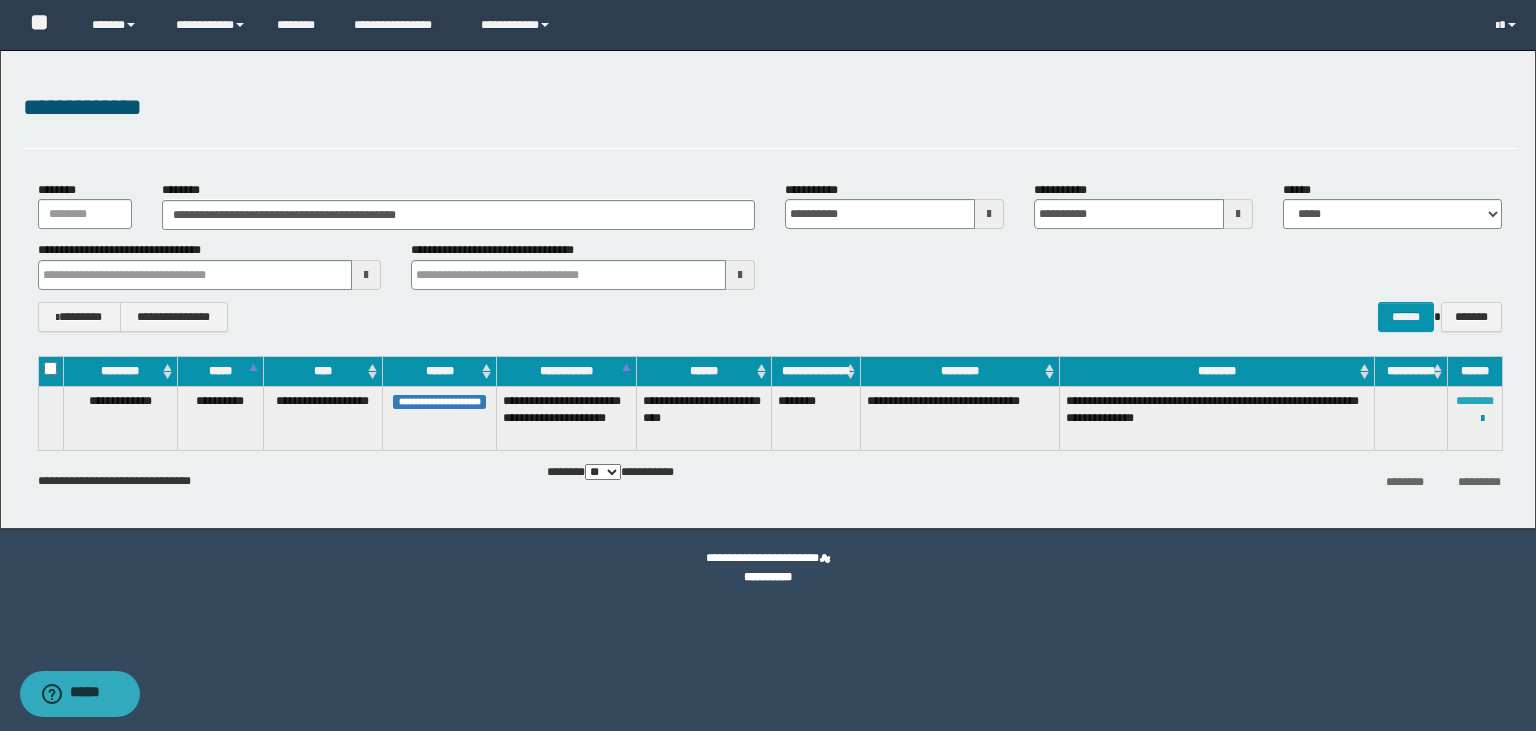 click on "********" at bounding box center [1475, 401] 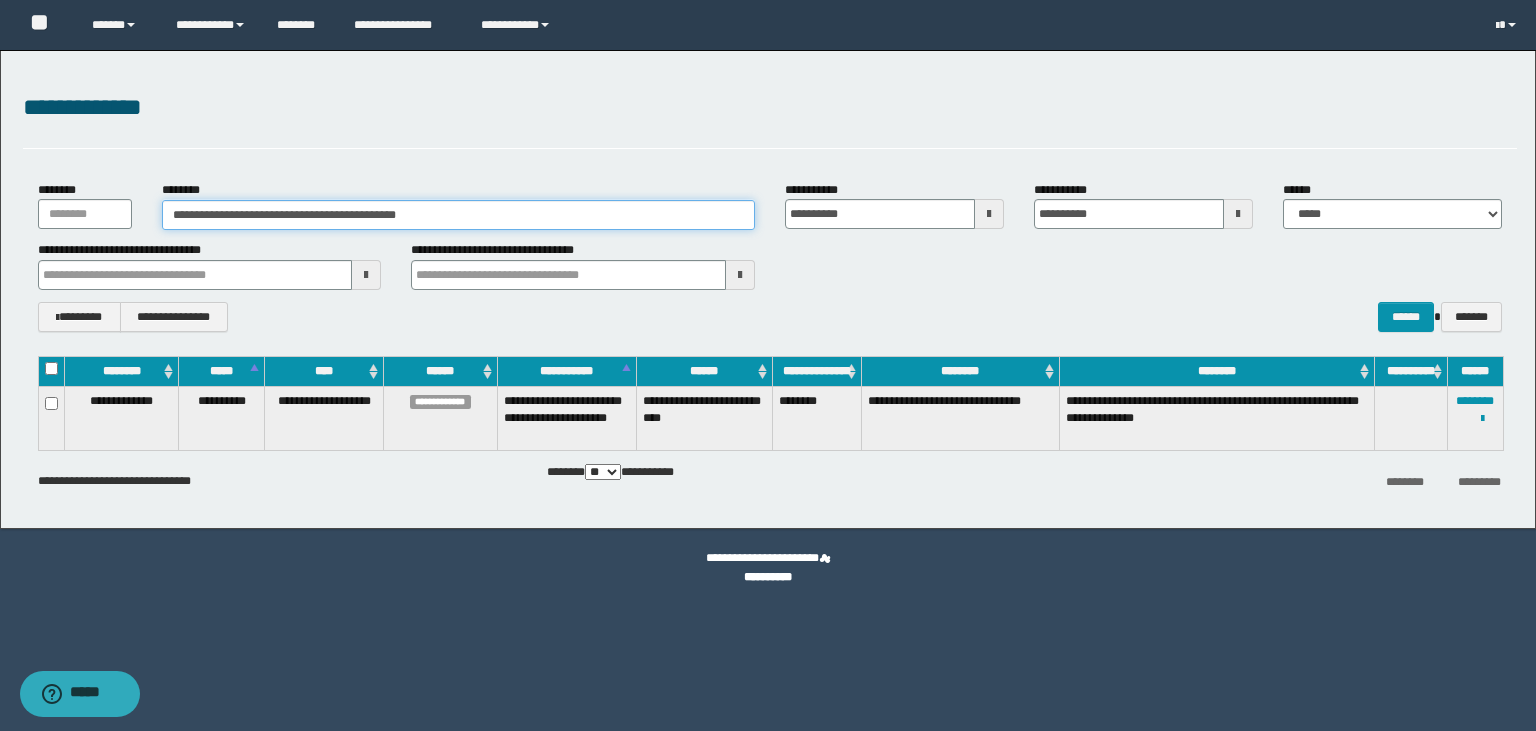 drag, startPoint x: 443, startPoint y: 221, endPoint x: 168, endPoint y: 223, distance: 275.00726 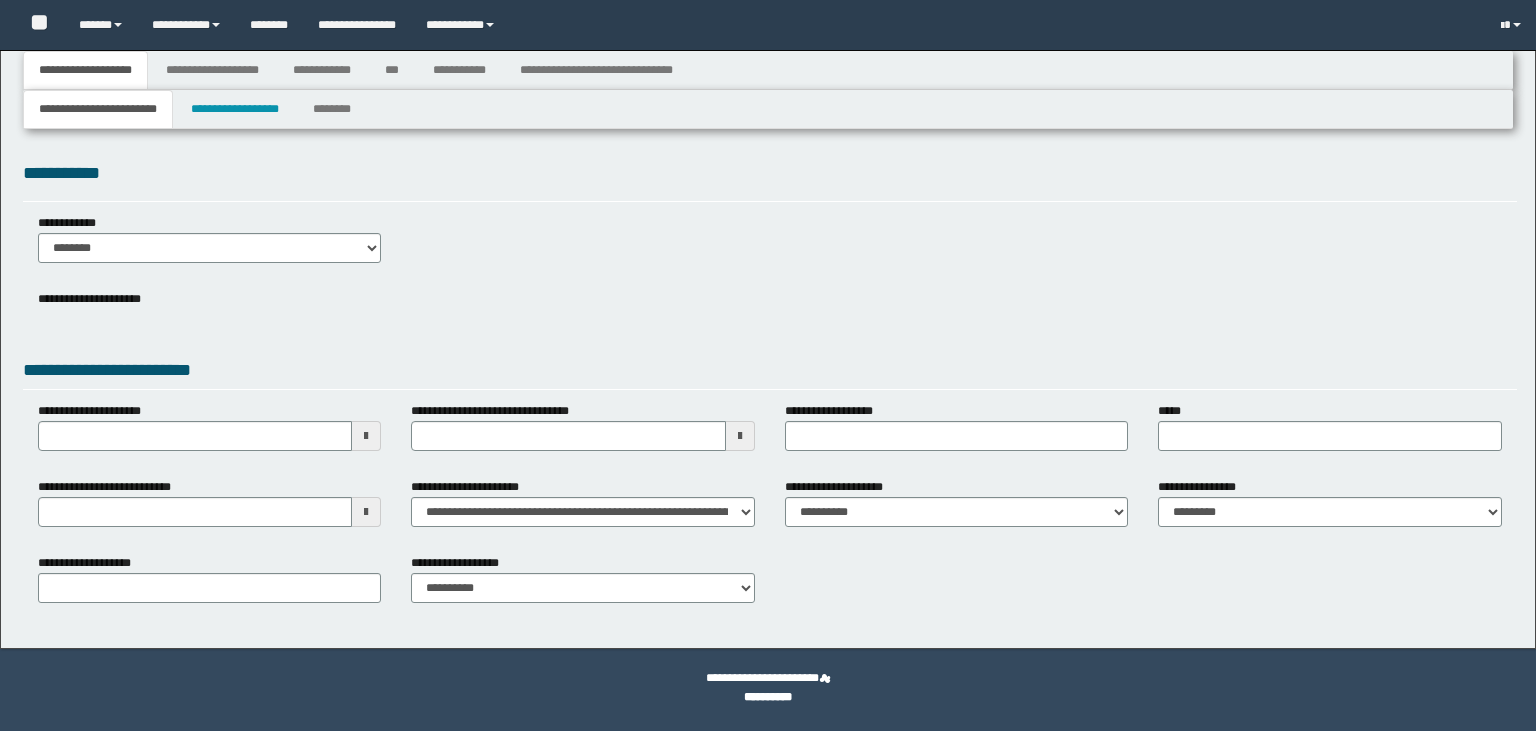 scroll, scrollTop: 0, scrollLeft: 0, axis: both 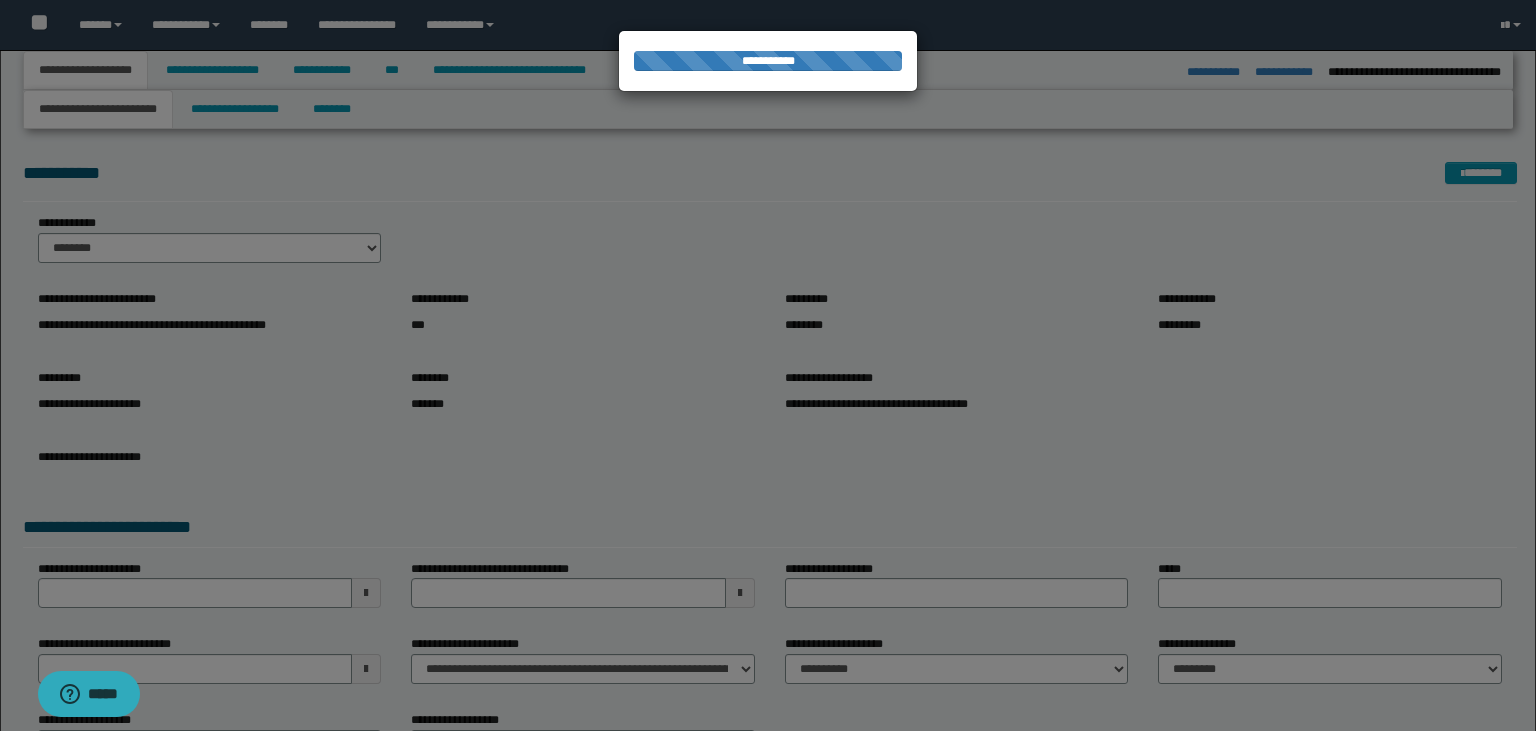 select on "*" 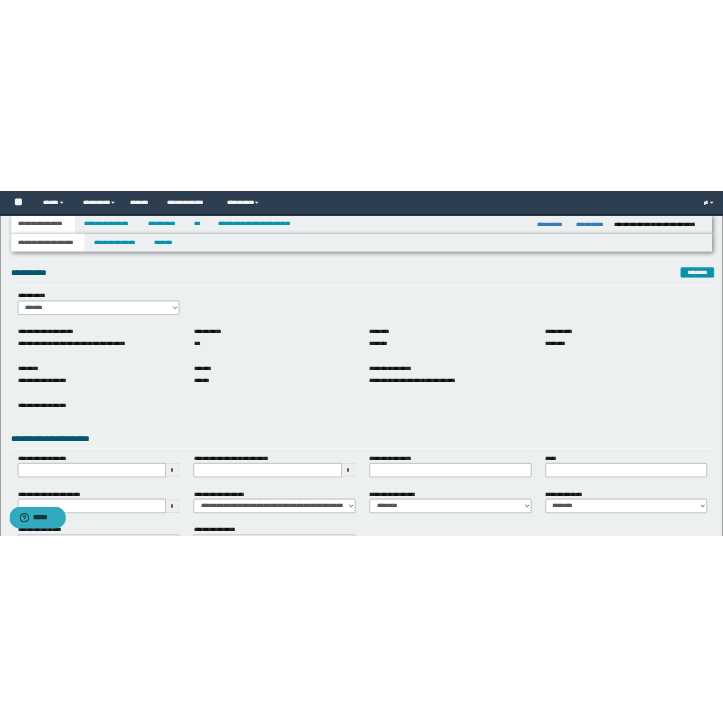 scroll, scrollTop: 0, scrollLeft: 0, axis: both 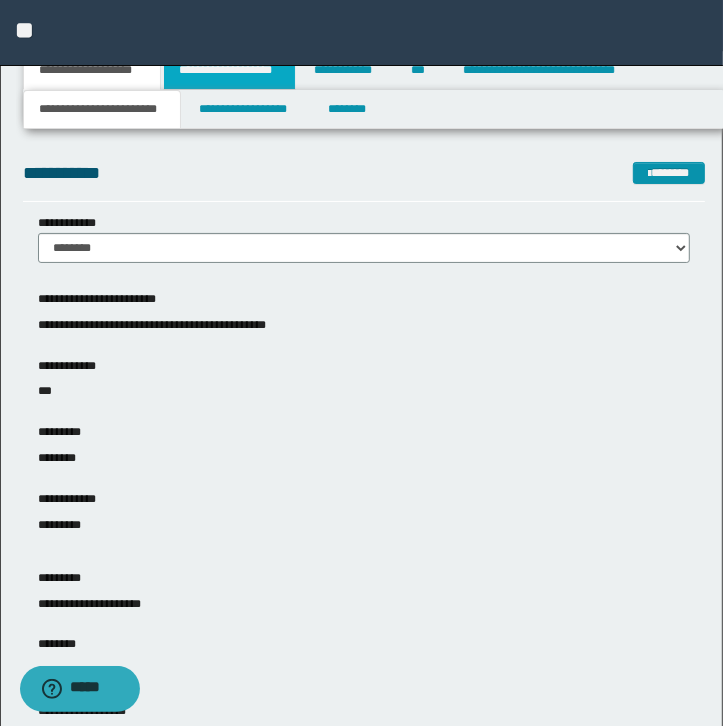 click on "**********" at bounding box center [229, 70] 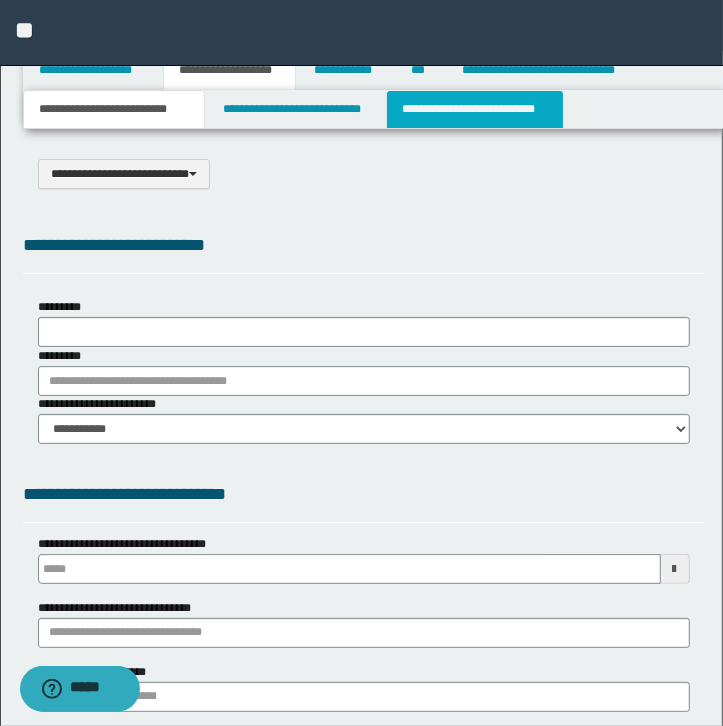 select on "*" 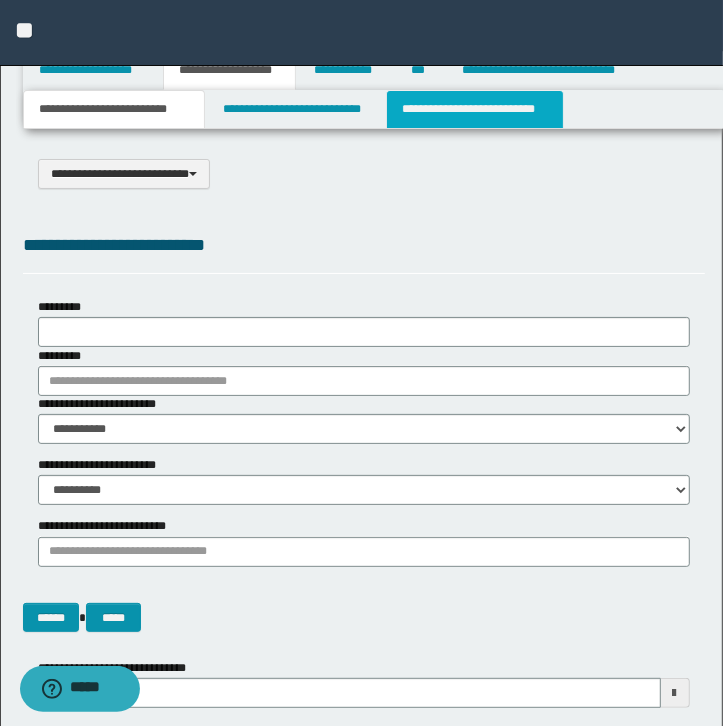 click on "**********" at bounding box center [475, 109] 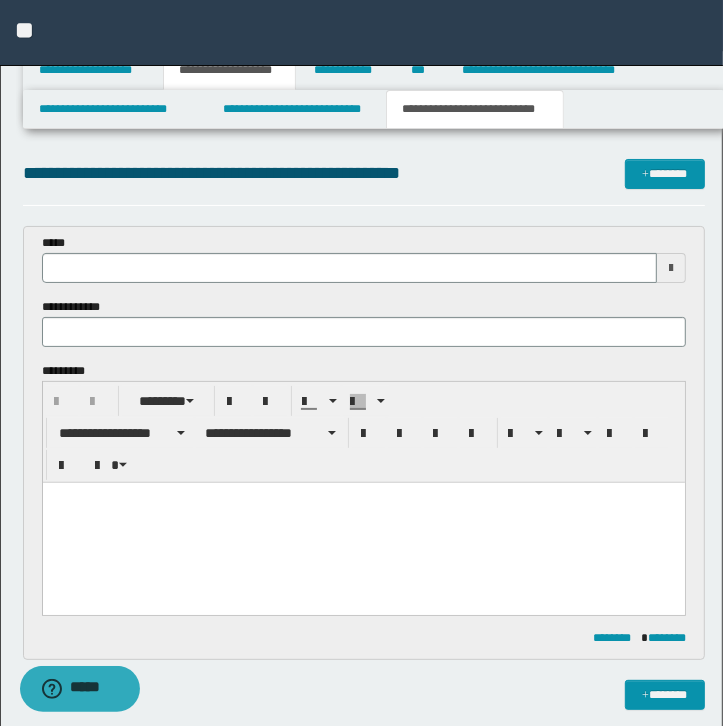 scroll, scrollTop: 0, scrollLeft: 0, axis: both 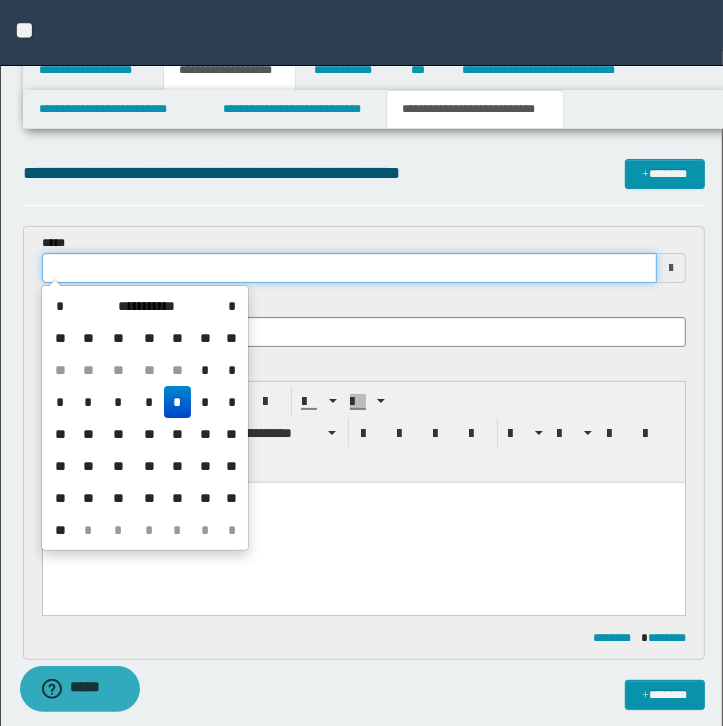 click at bounding box center [349, 268] 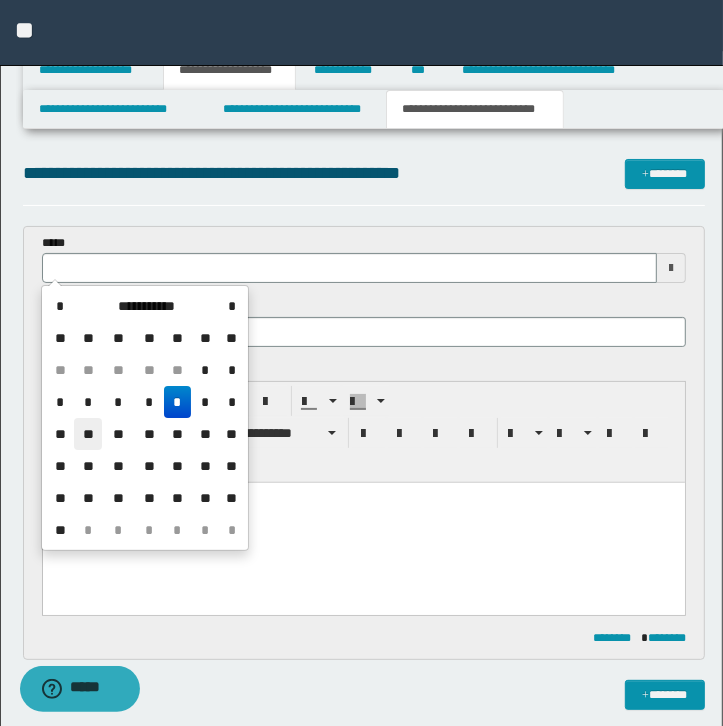 click on "**" at bounding box center [88, 434] 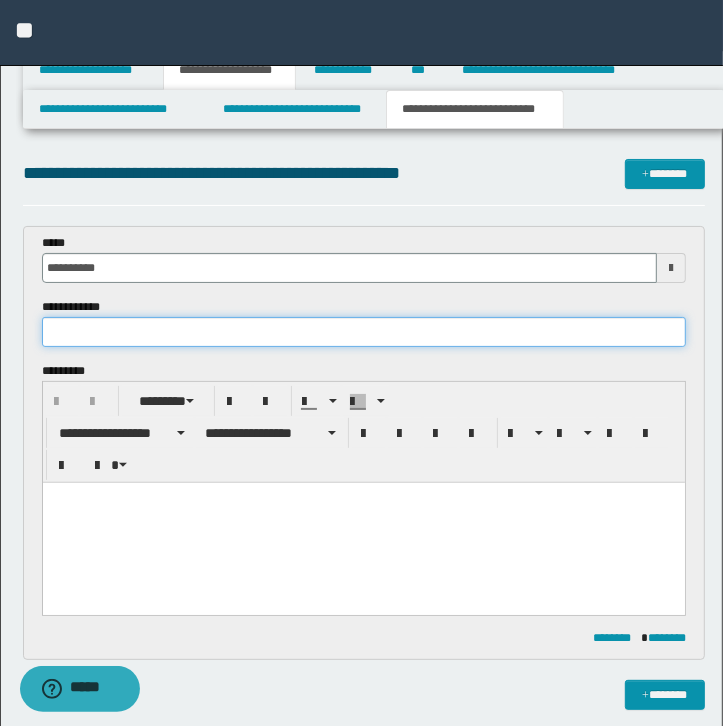 click at bounding box center (364, 332) 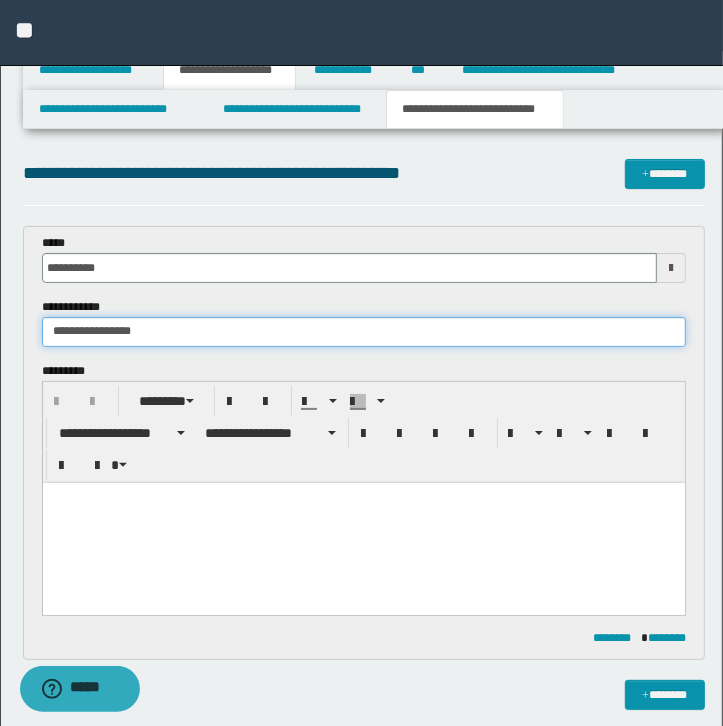 type on "**********" 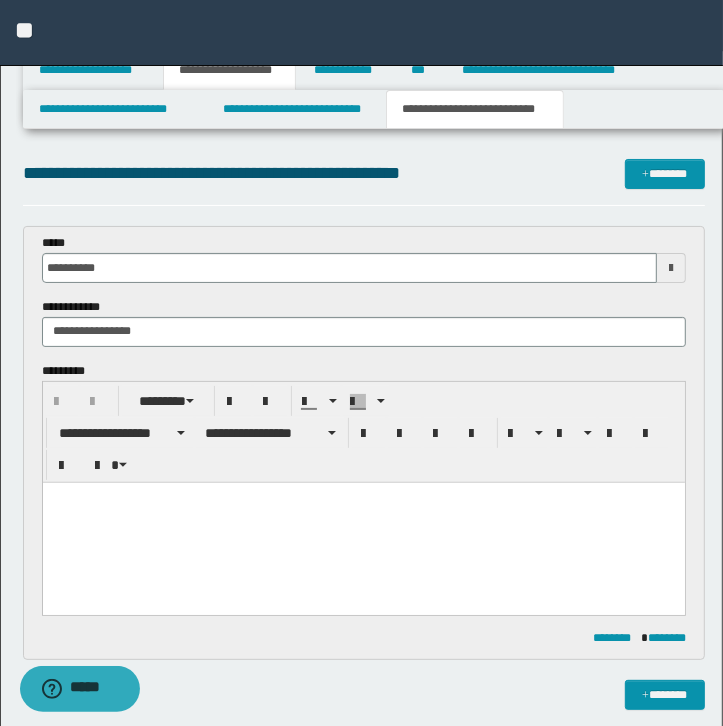 click at bounding box center (363, 522) 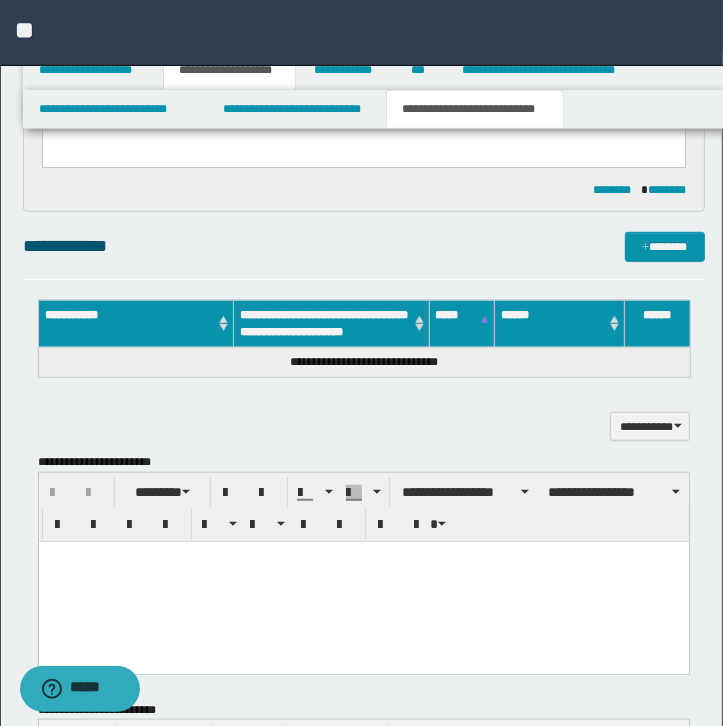 scroll, scrollTop: 461, scrollLeft: 0, axis: vertical 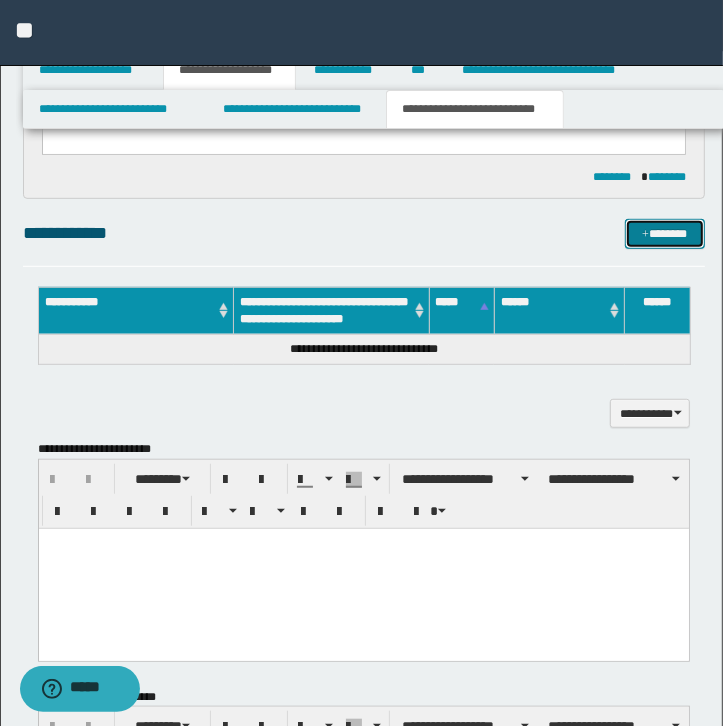 click on "*******" at bounding box center (665, 234) 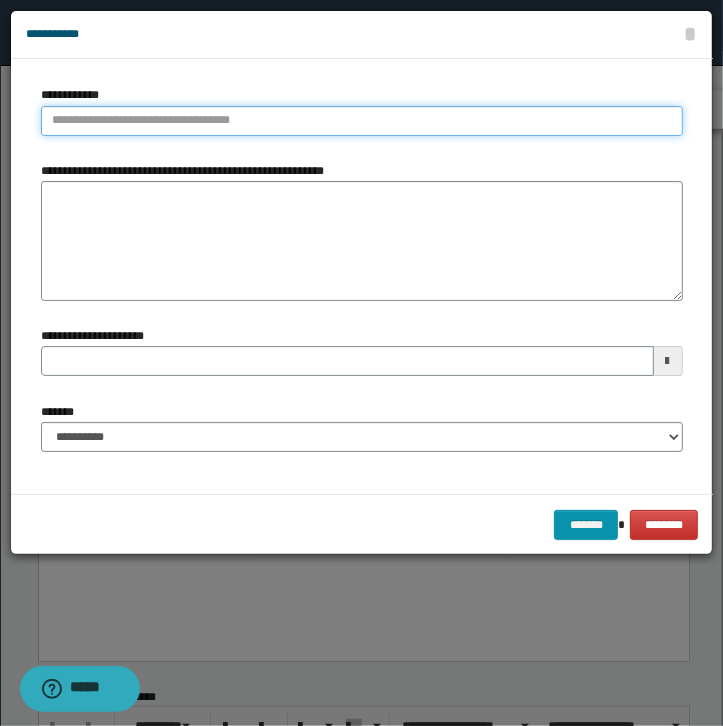 click on "**********" at bounding box center [362, 121] 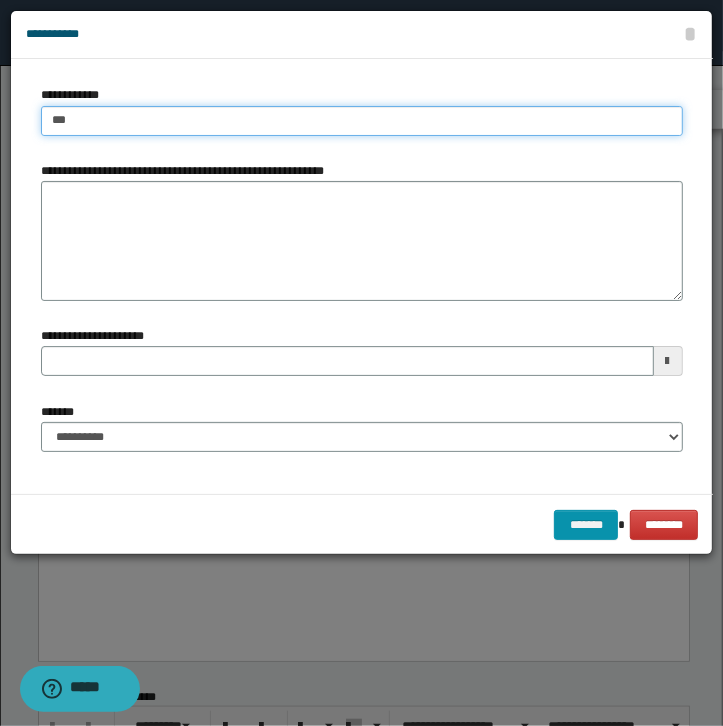 type on "****" 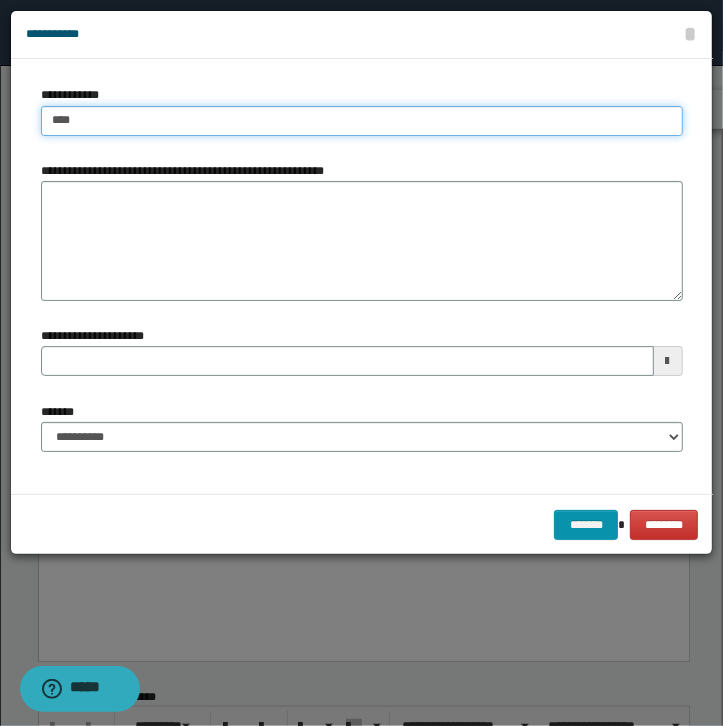 type on "****" 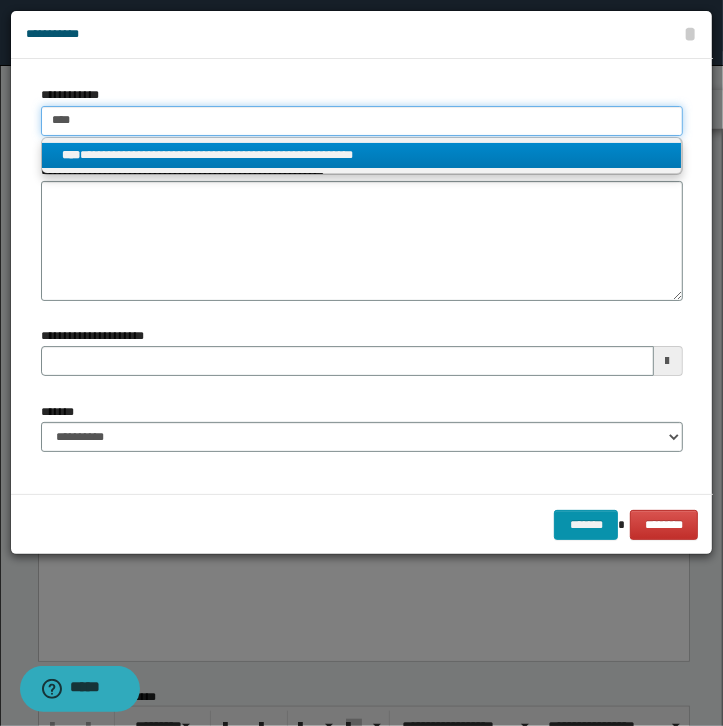 type on "****" 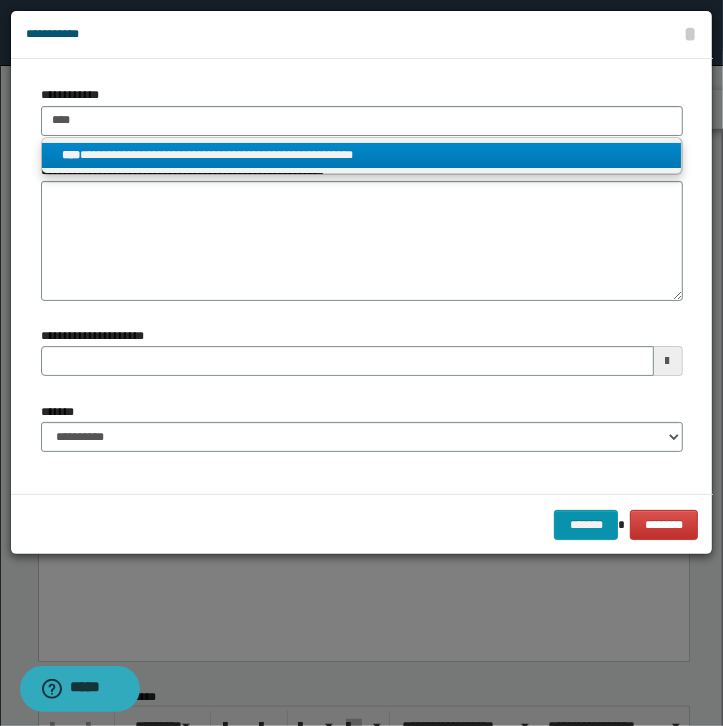 click on "**********" at bounding box center [361, 155] 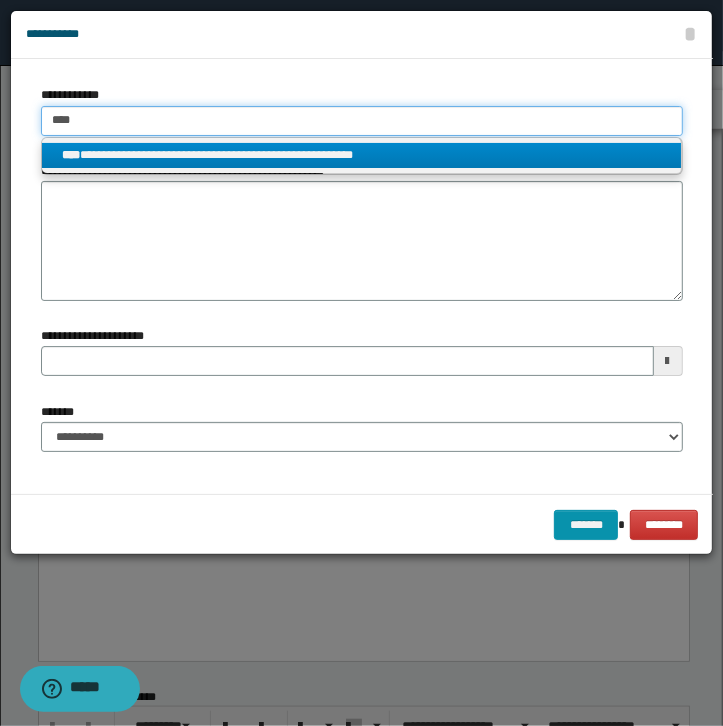 type 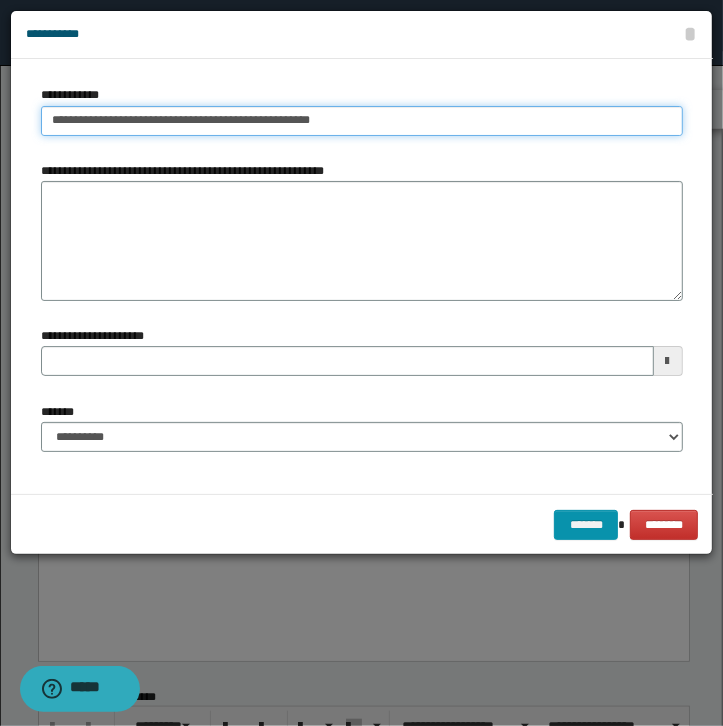 type 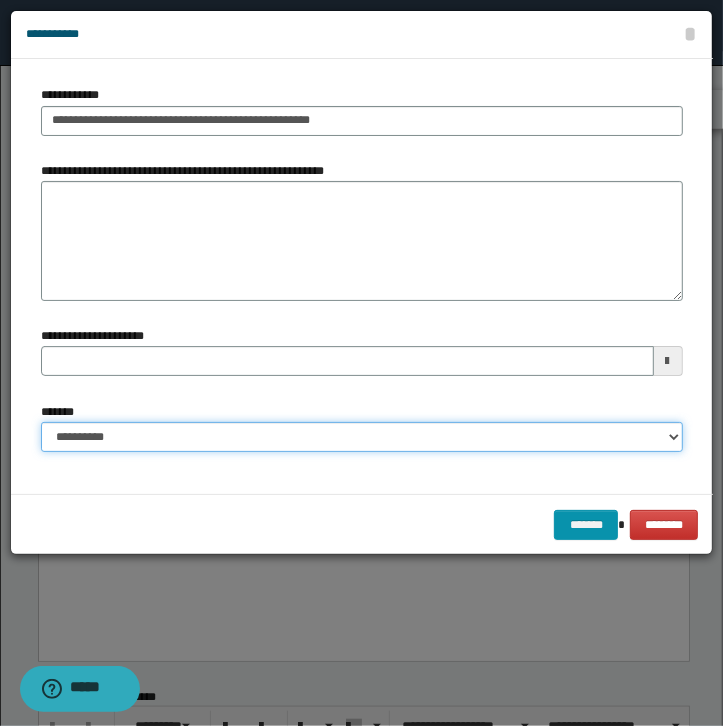 click on "**********" at bounding box center (362, 437) 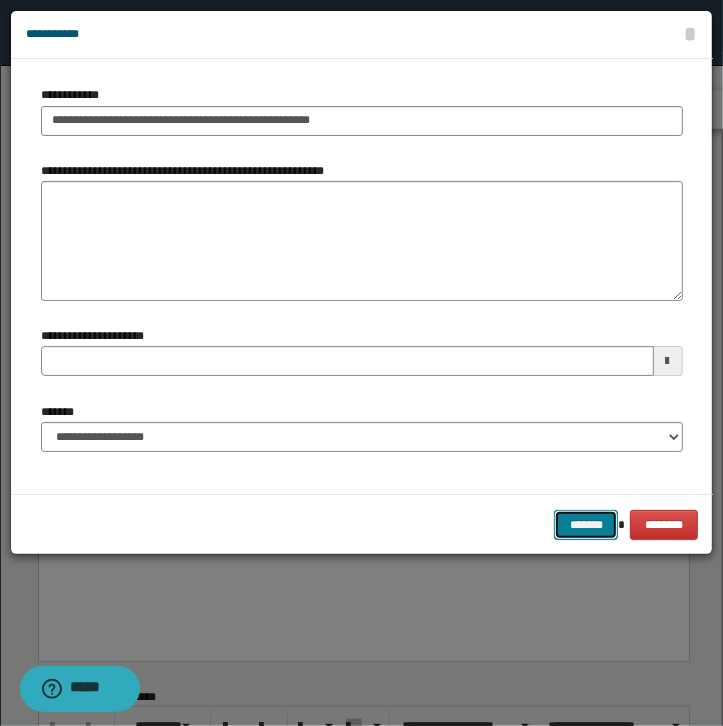 click on "*******" at bounding box center (586, 525) 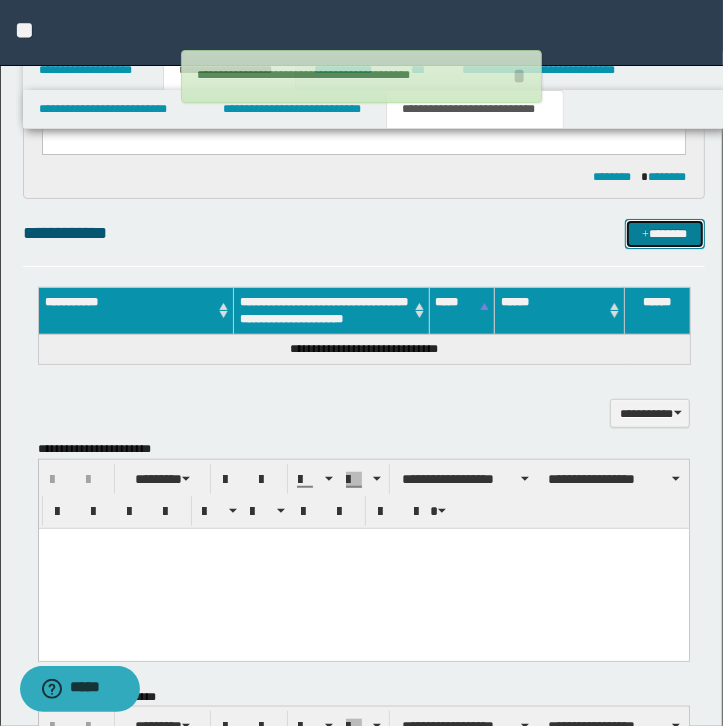 type 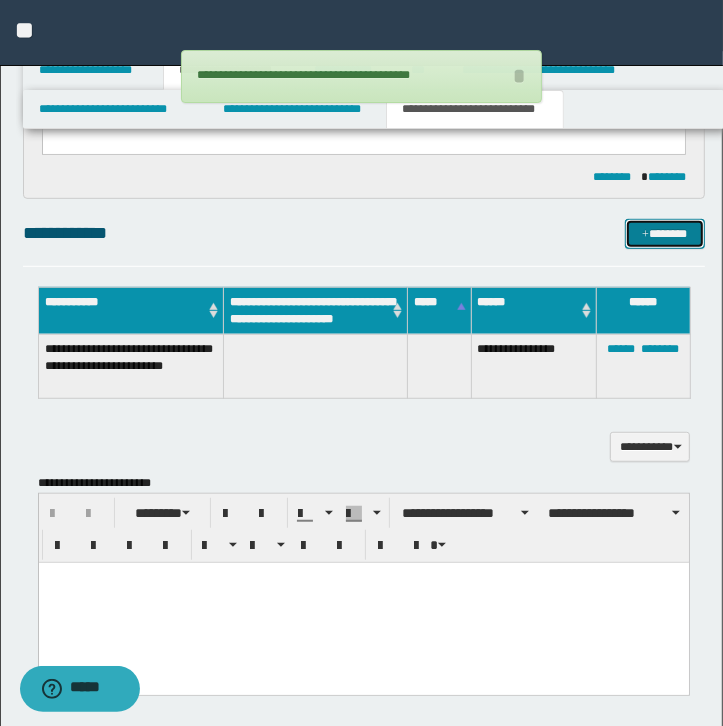 click at bounding box center (645, 235) 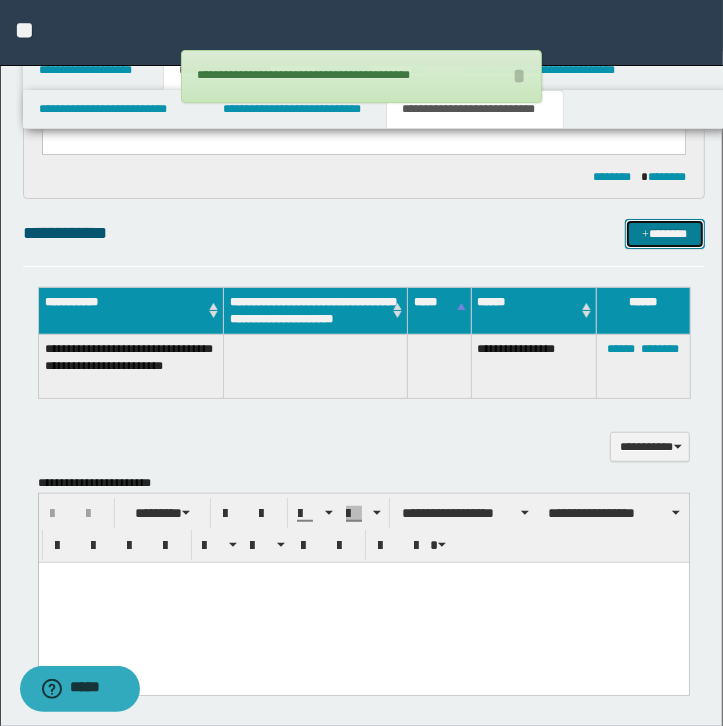 type 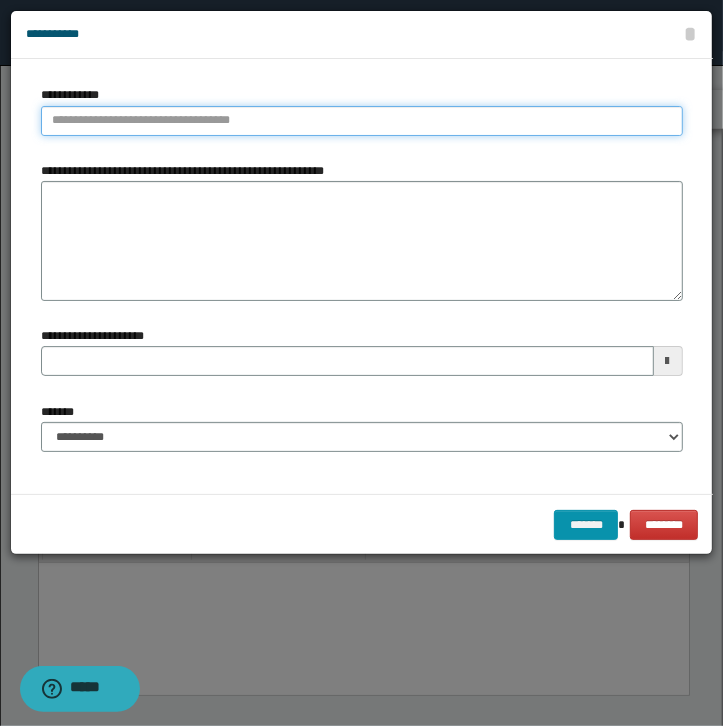 type on "**********" 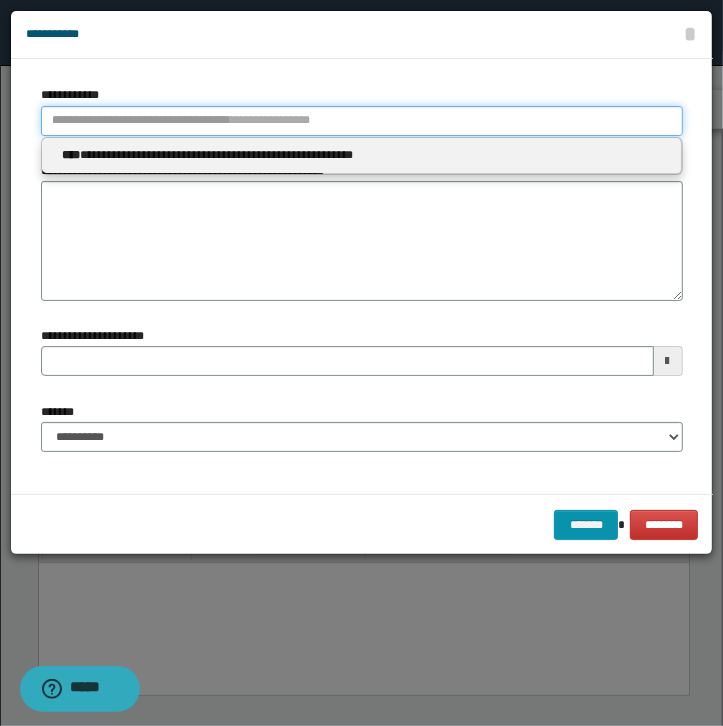 click on "**********" at bounding box center [362, 121] 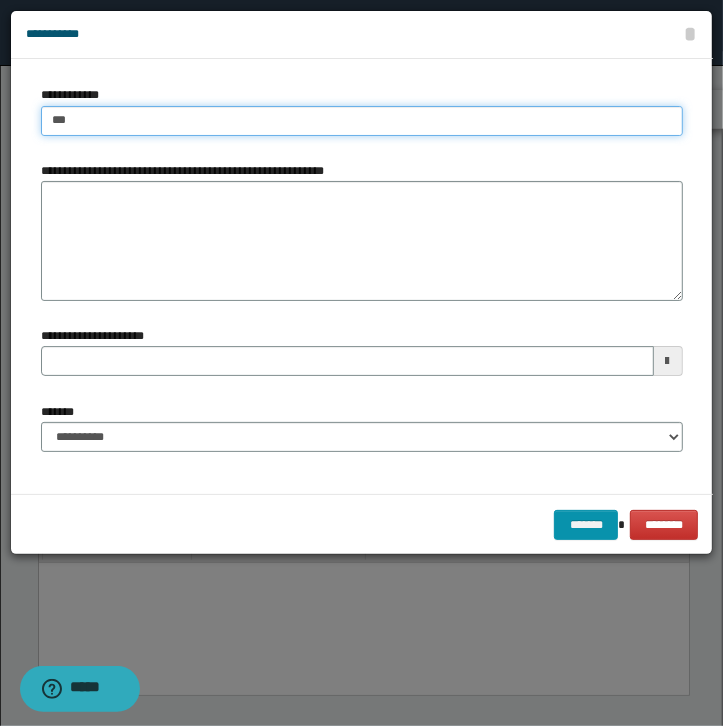 type on "****" 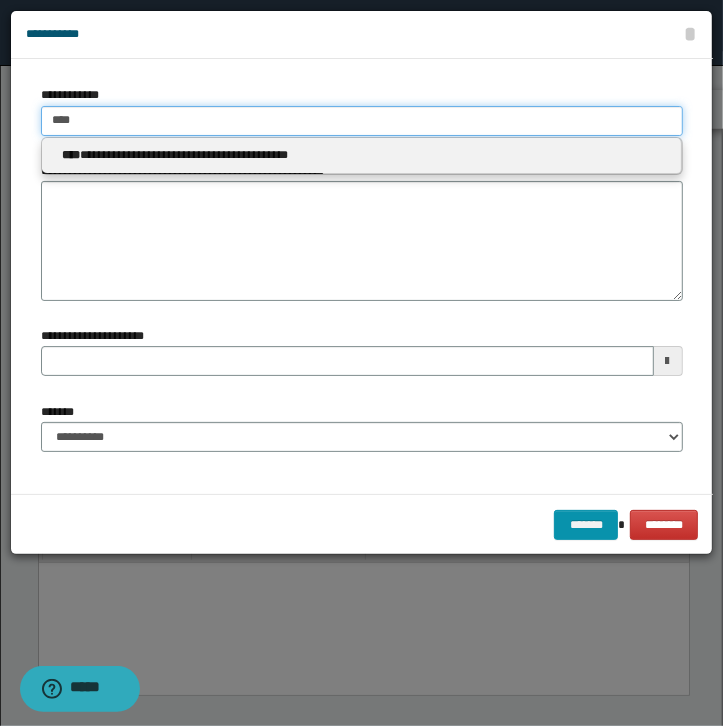 type on "****" 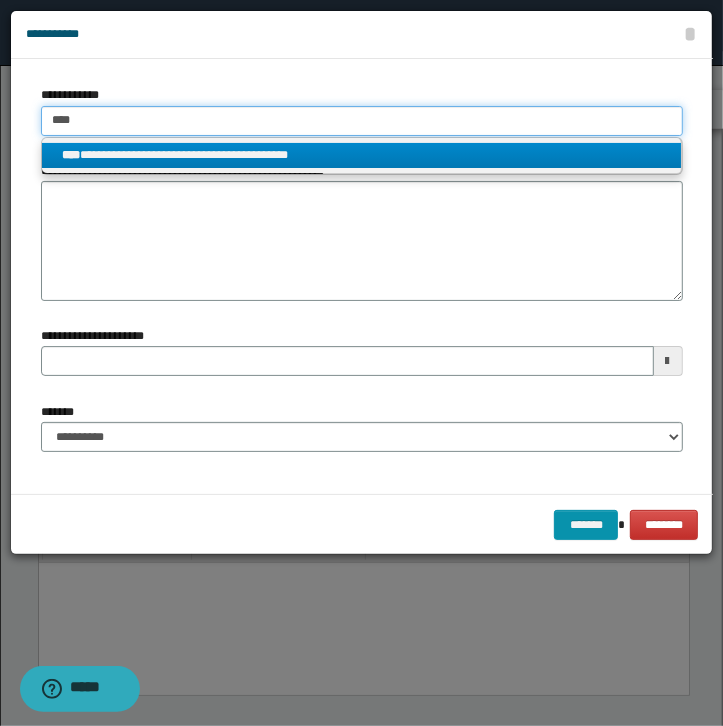 type on "****" 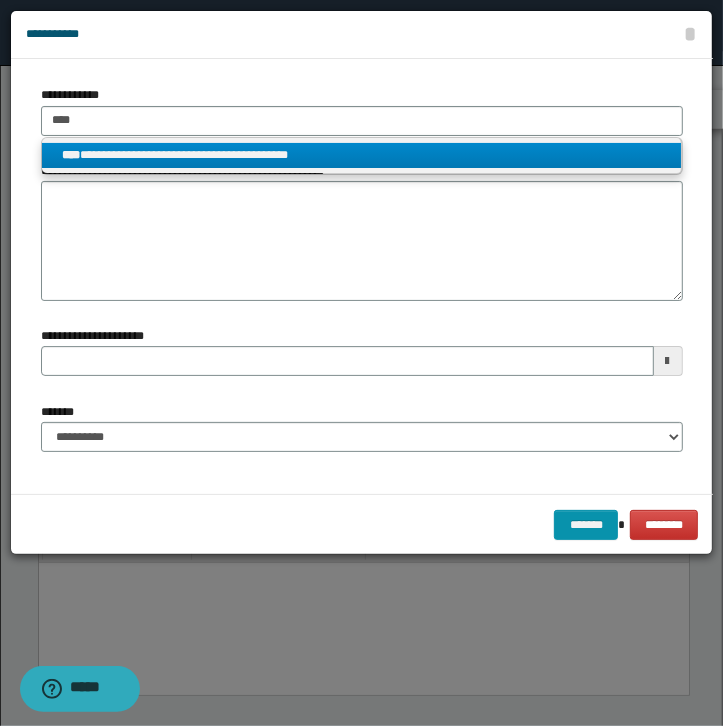 click on "**********" at bounding box center [361, 155] 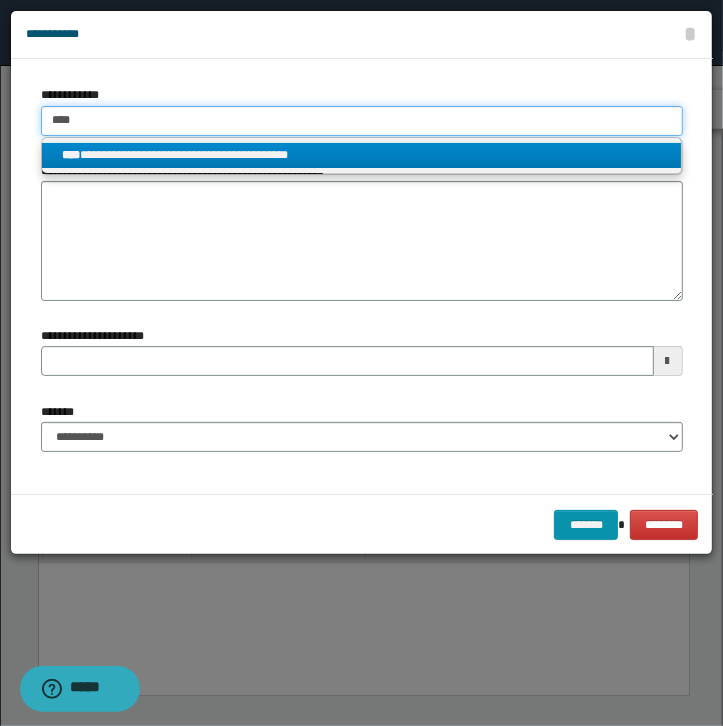 type 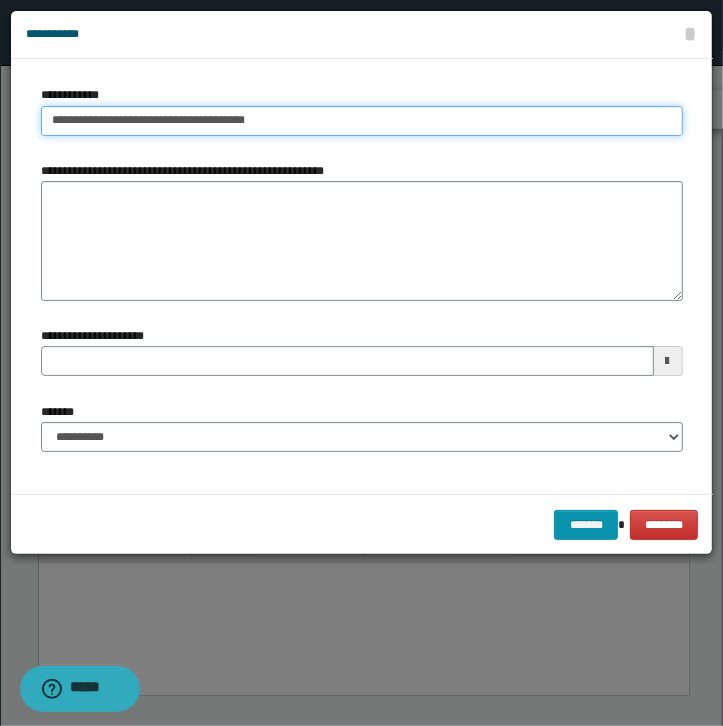 type 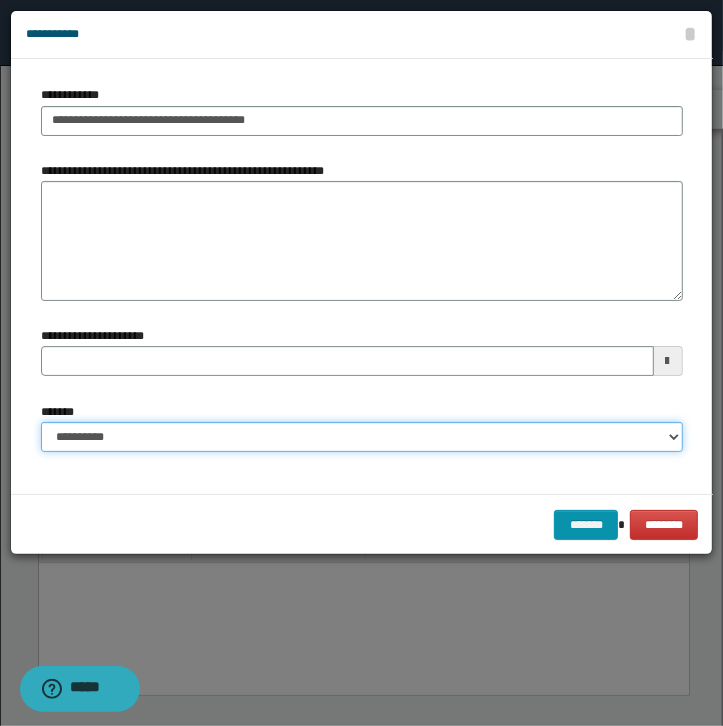 select on "*" 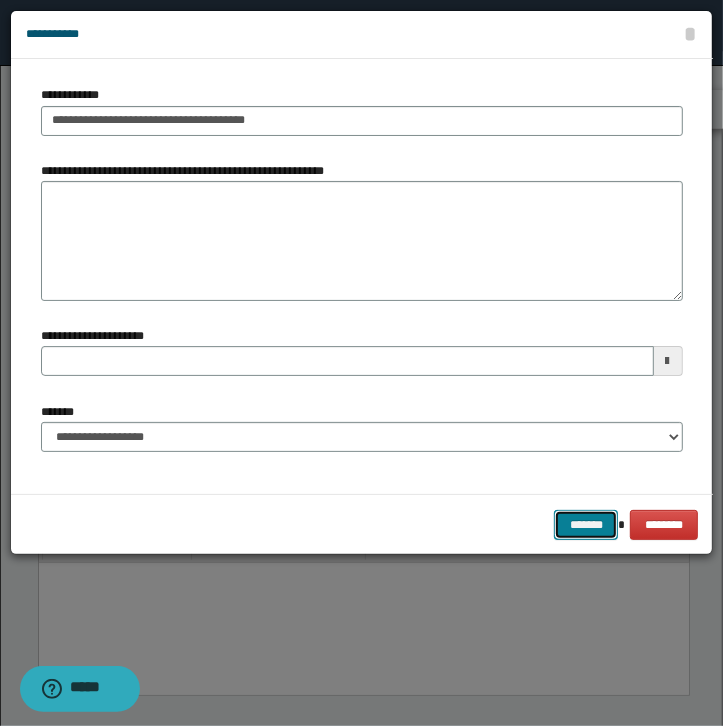 click on "*******" at bounding box center (586, 525) 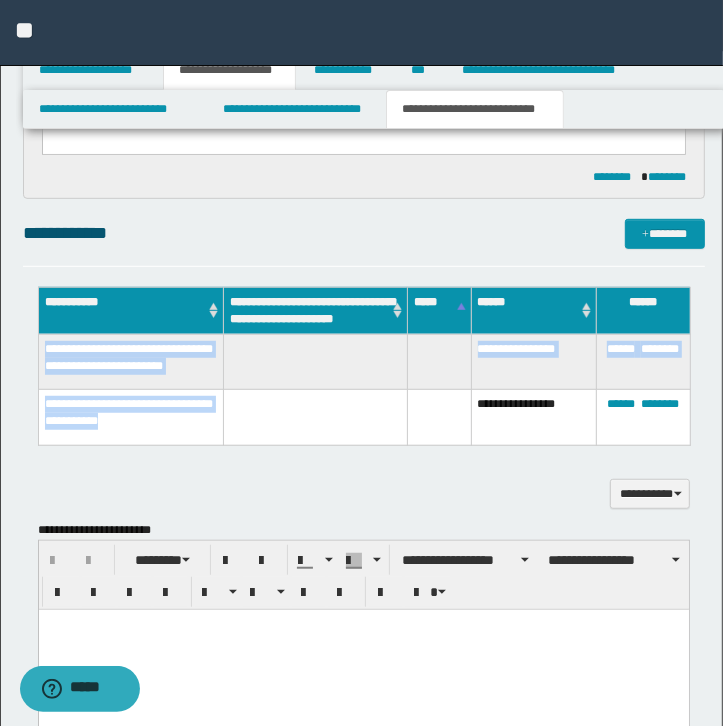 drag, startPoint x: 182, startPoint y: 442, endPoint x: 47, endPoint y: 350, distance: 163.36769 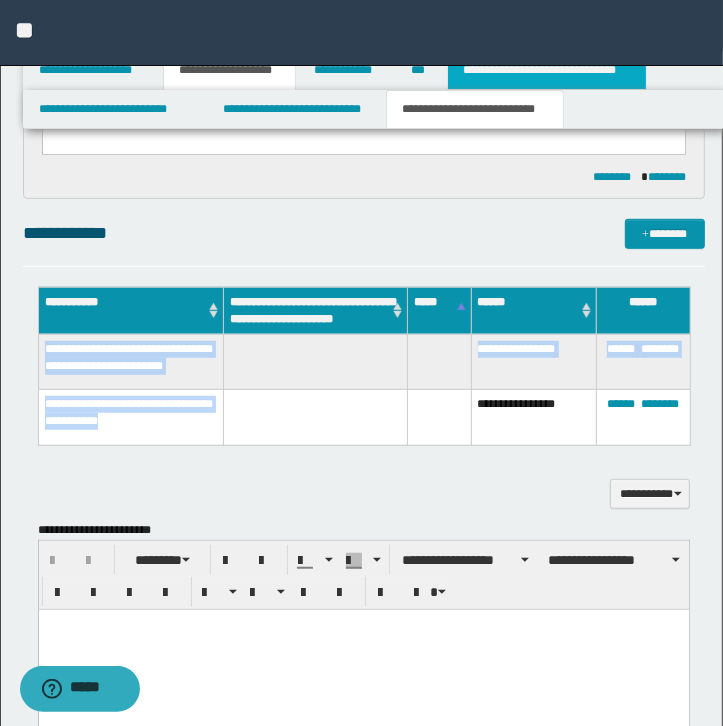 click on "**********" at bounding box center (547, 70) 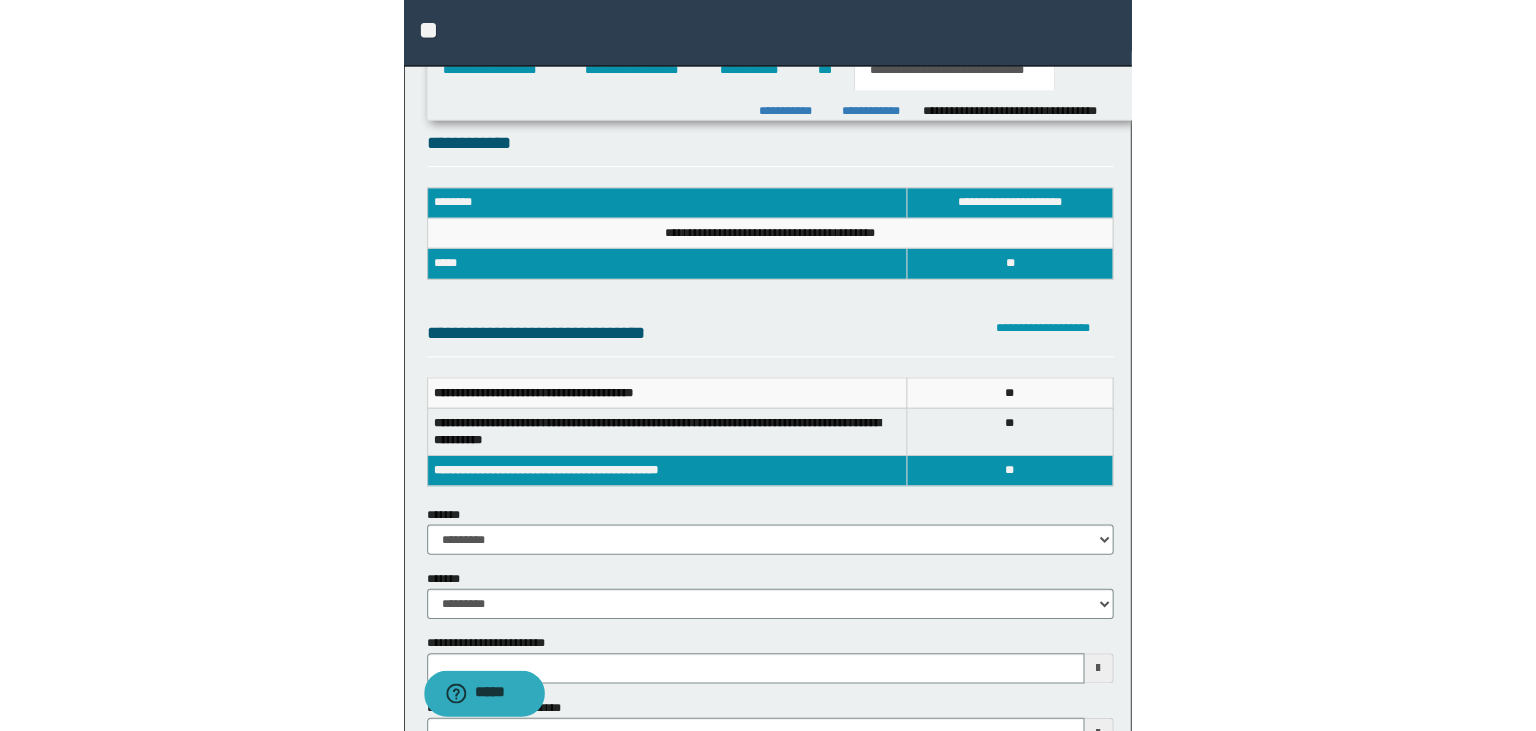 scroll, scrollTop: 0, scrollLeft: 0, axis: both 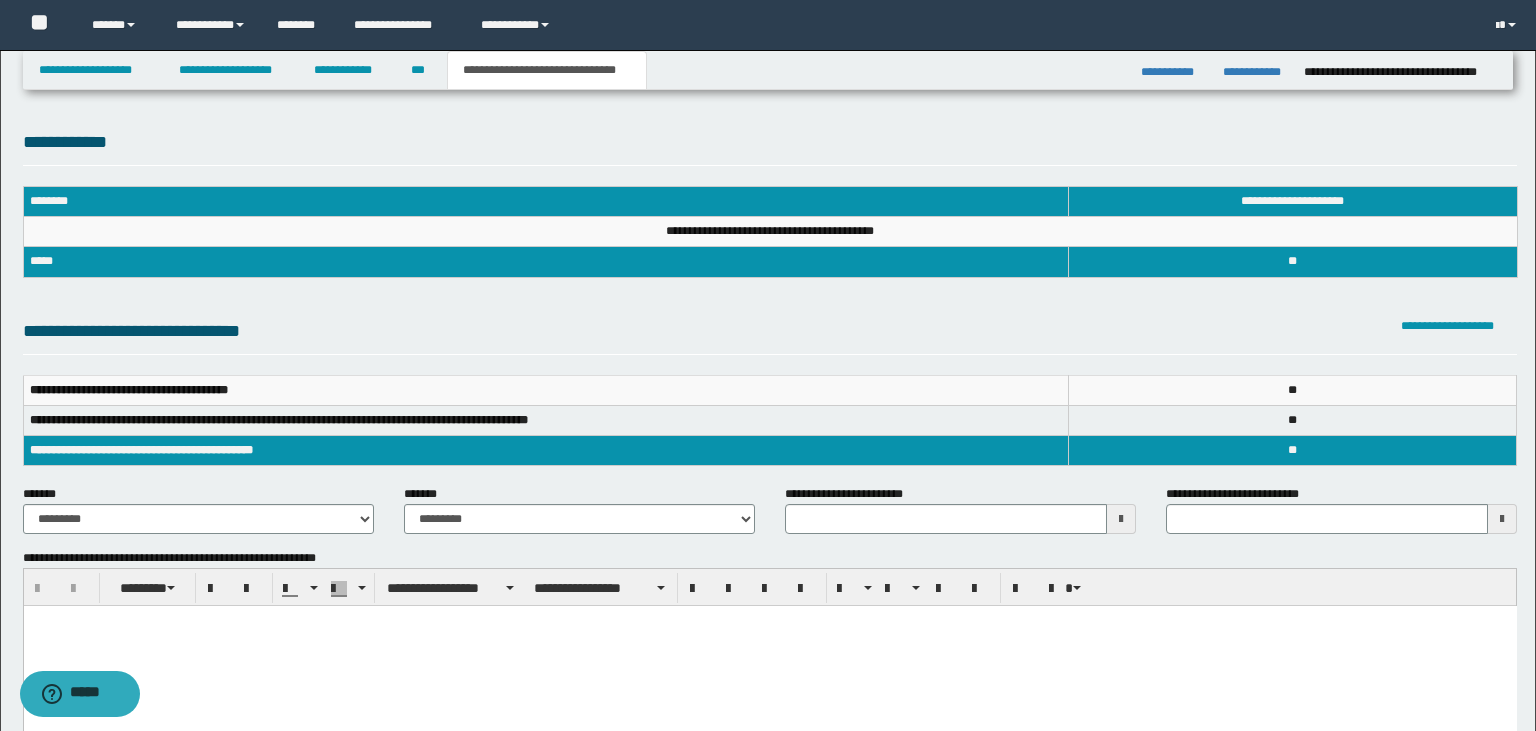 type 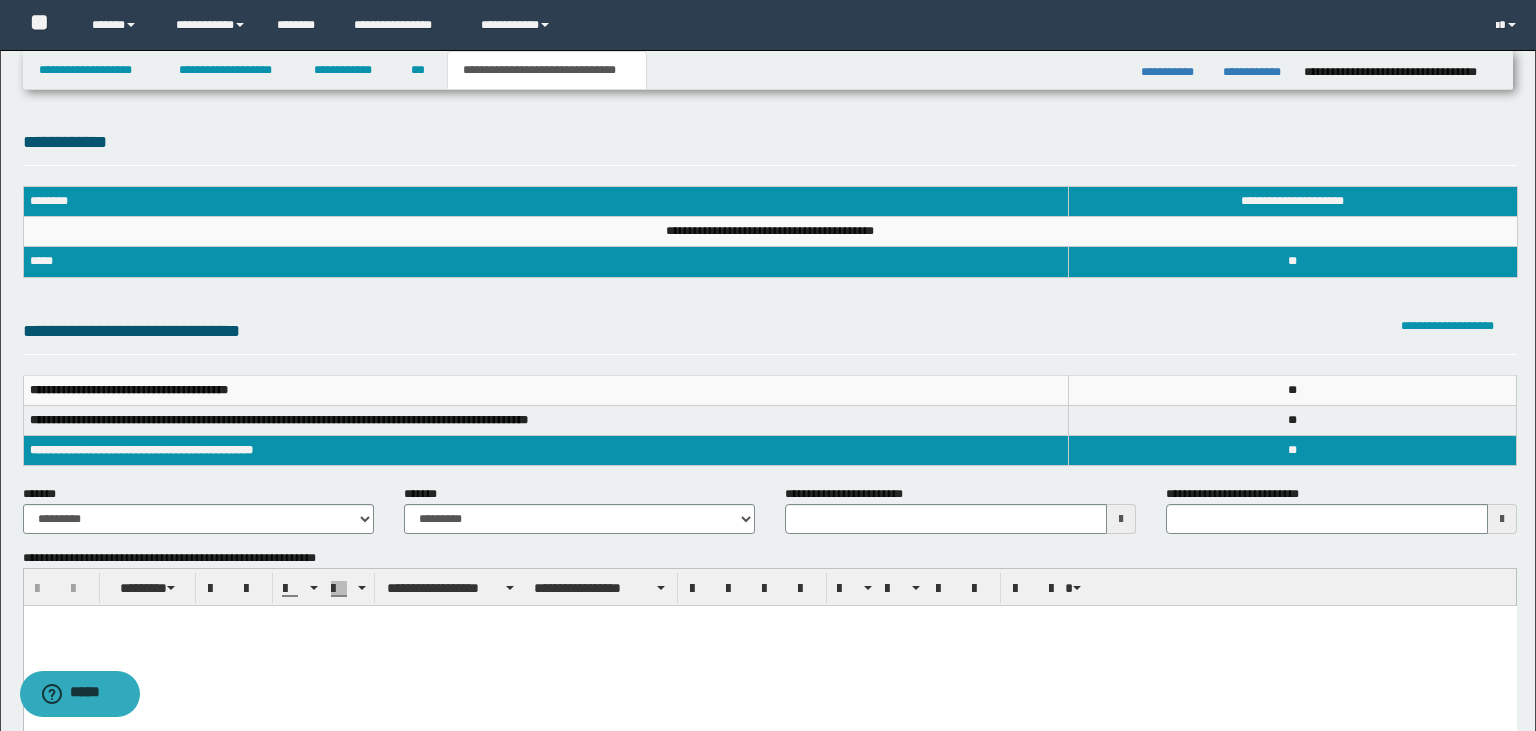 scroll, scrollTop: 645, scrollLeft: 0, axis: vertical 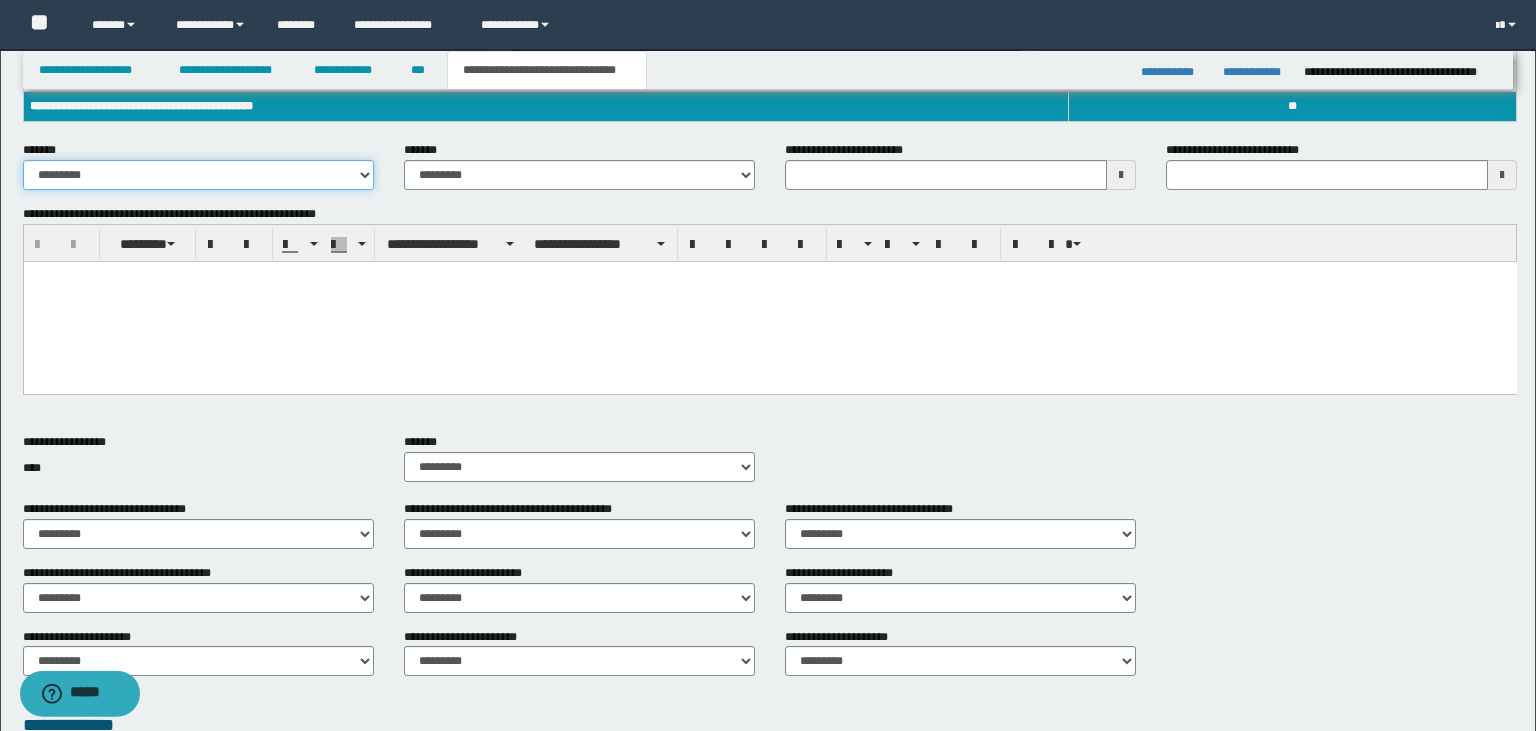 click on "**********" at bounding box center [198, 175] 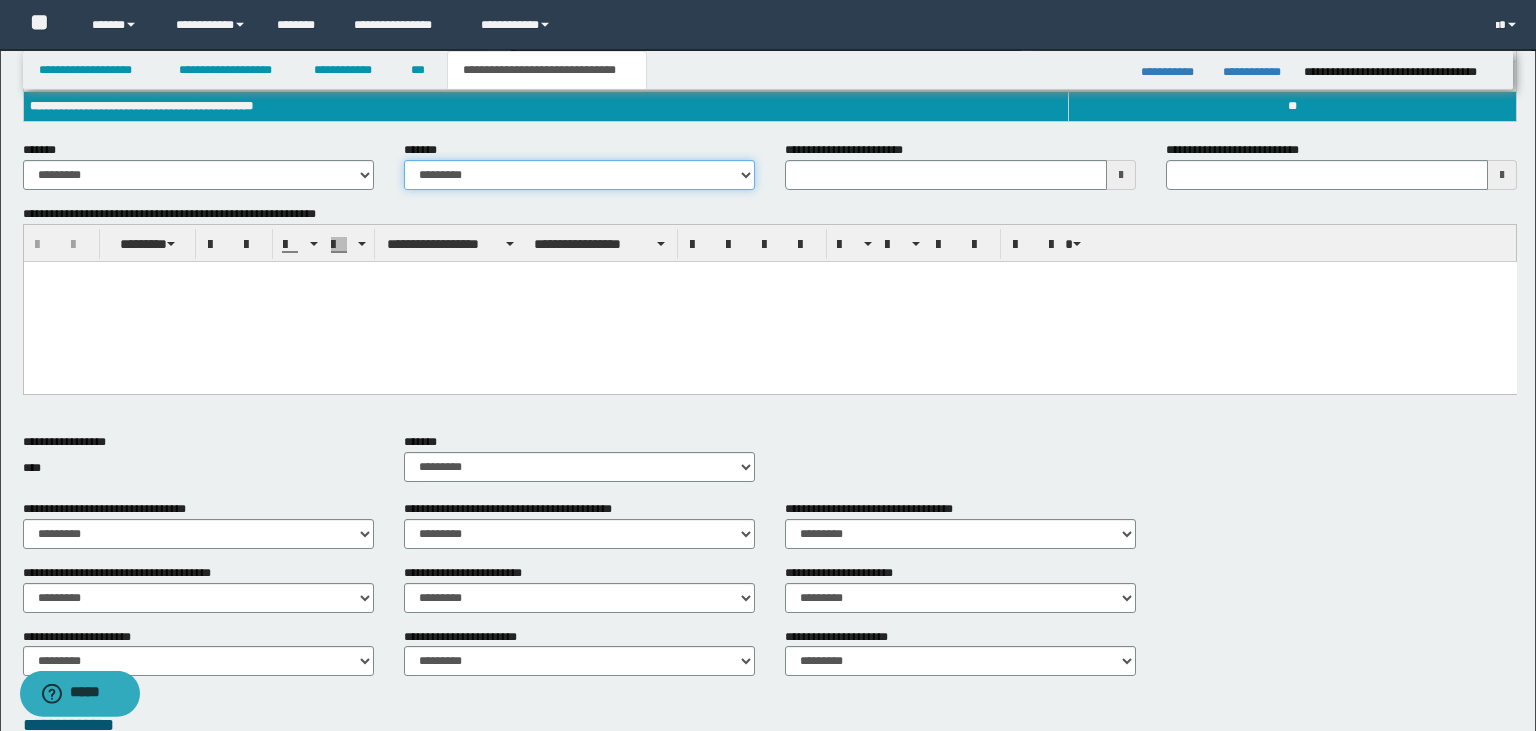 click on "**********" at bounding box center (579, 175) 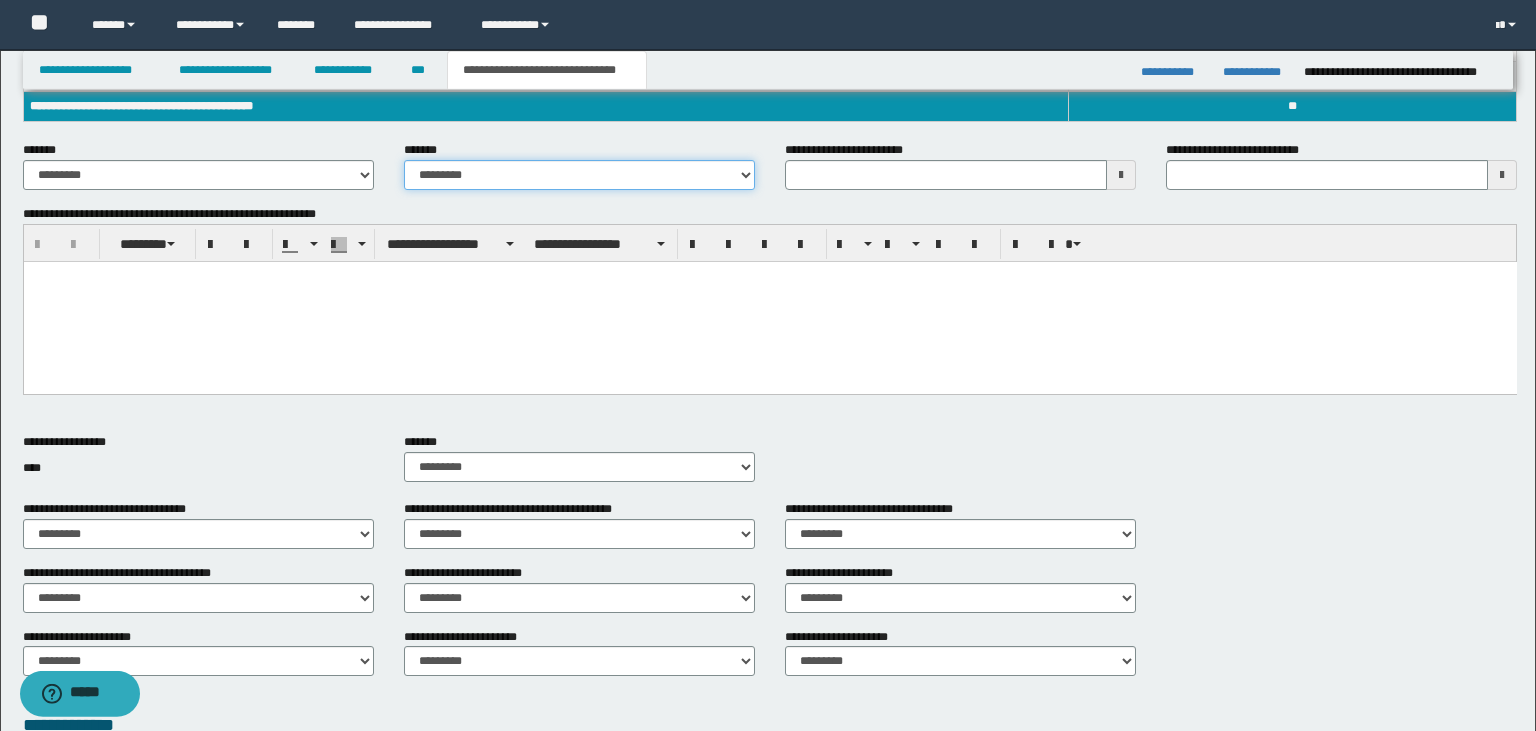 select on "*" 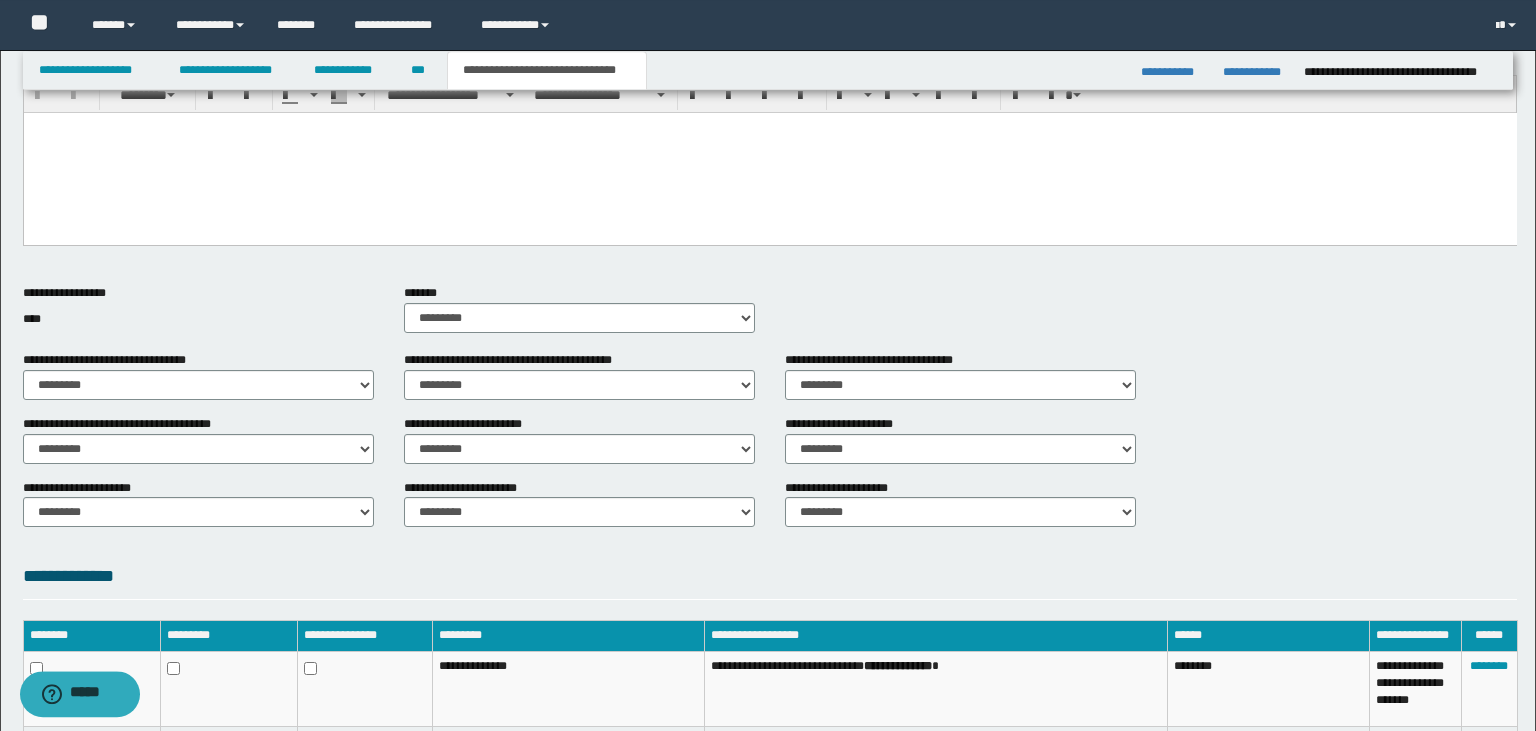 scroll, scrollTop: 513, scrollLeft: 0, axis: vertical 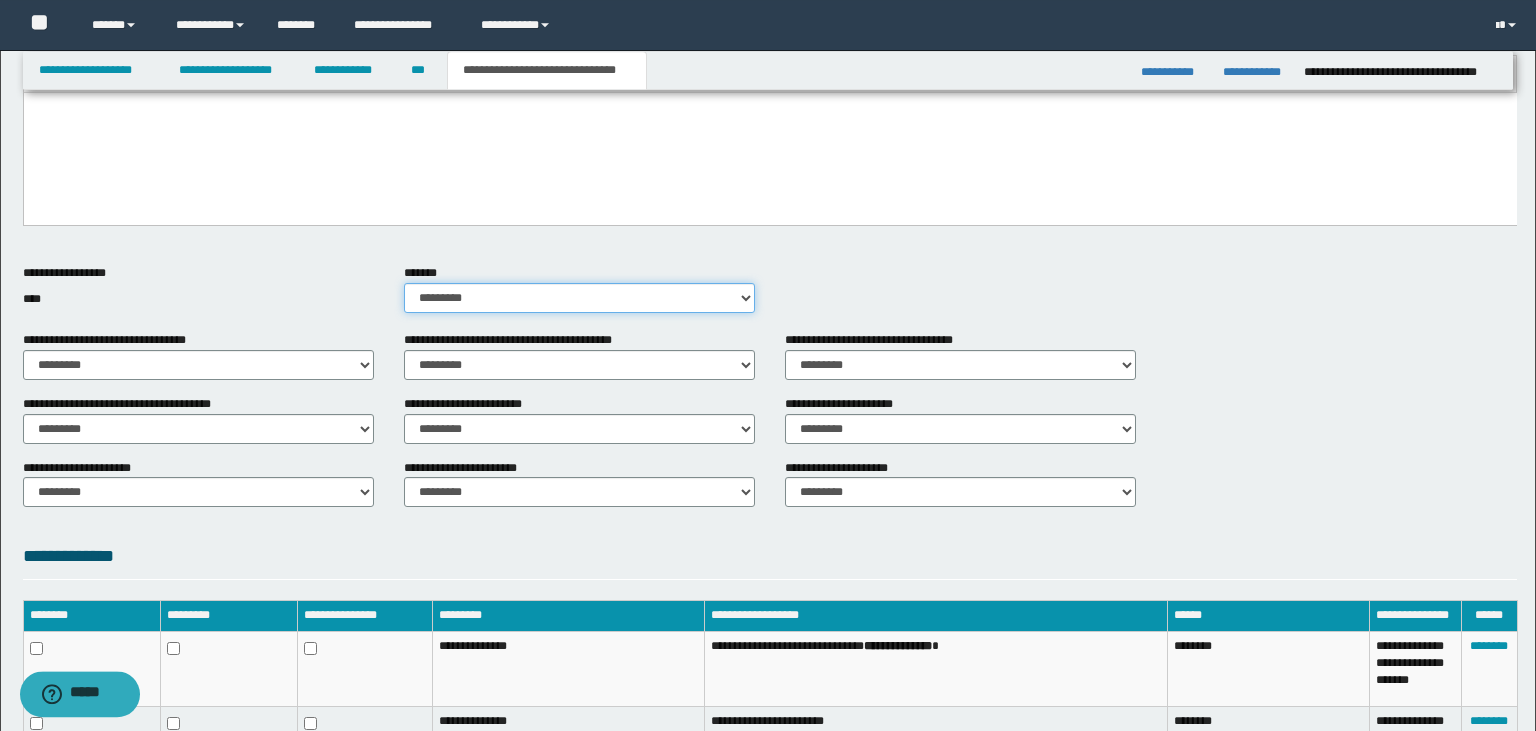 select on "*" 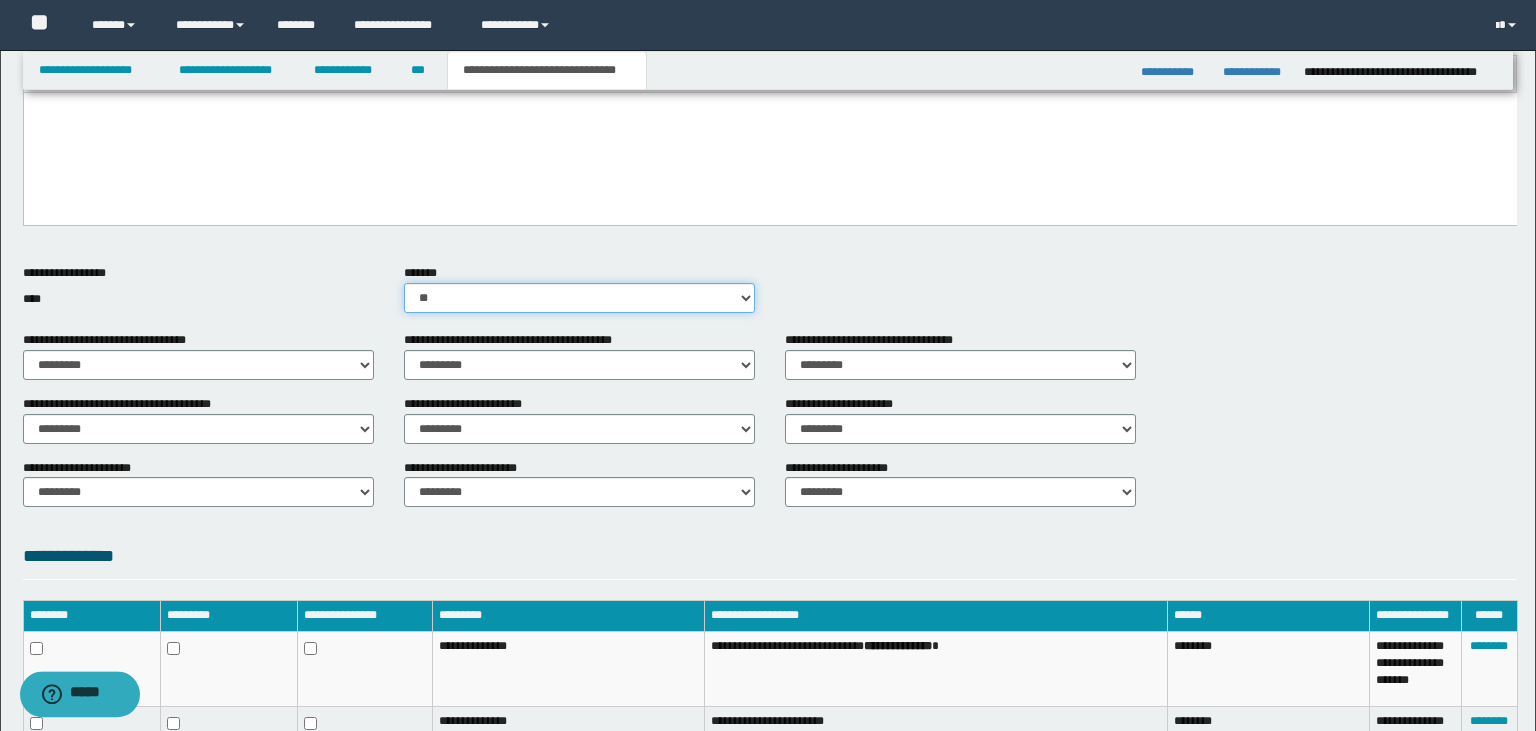 click on "**" at bounding box center [0, 0] 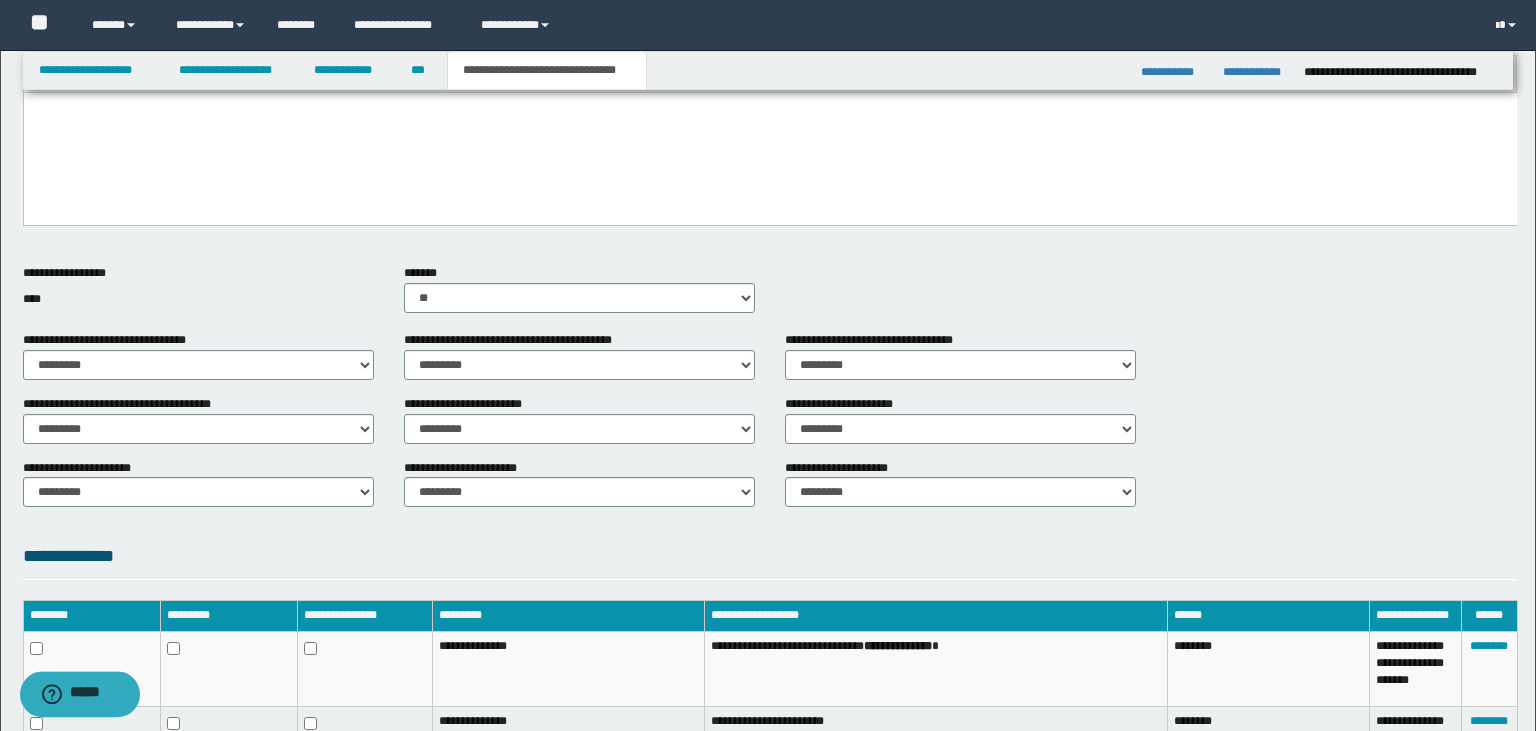 click on "**********" at bounding box center (520, 340) 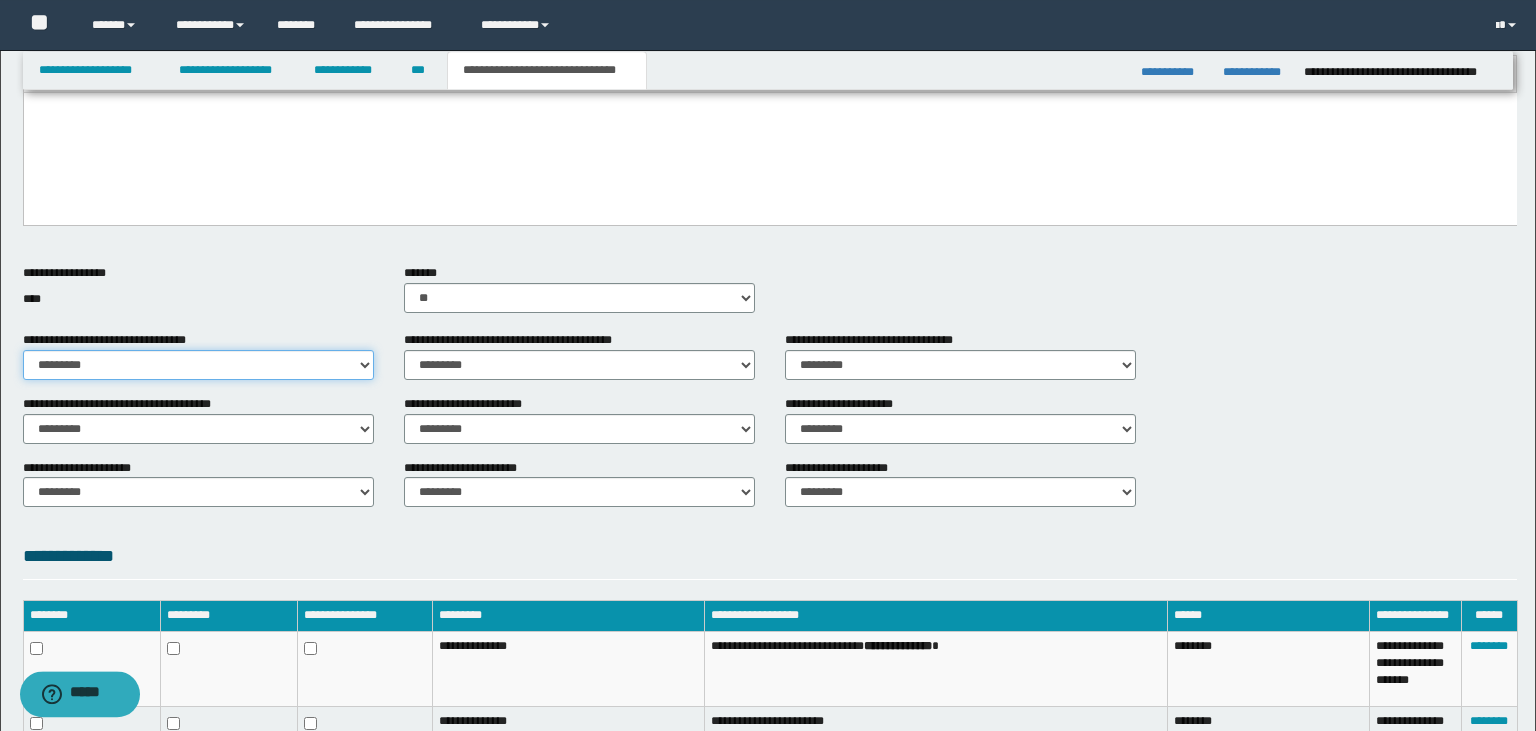 click on "*********
**
**" at bounding box center [198, 365] 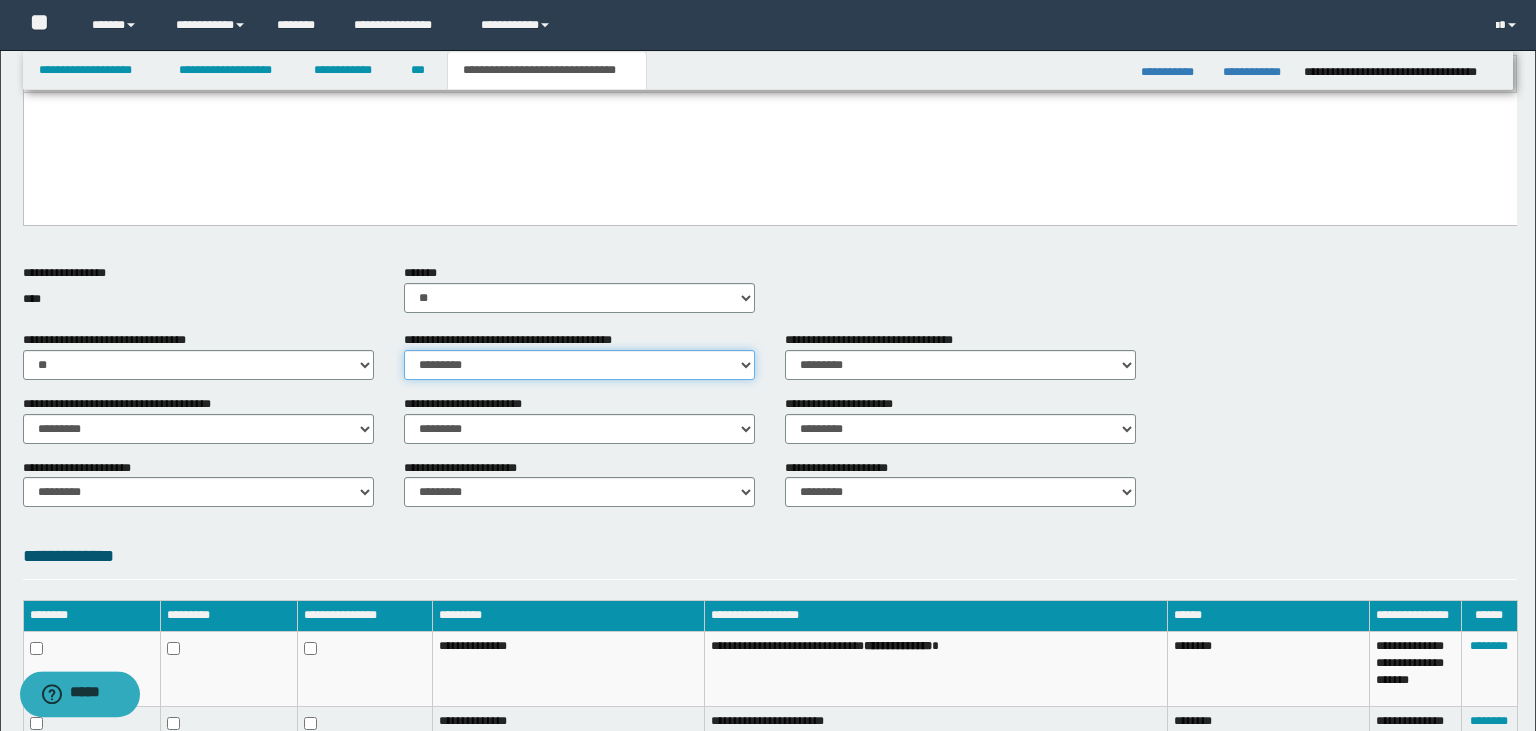 select on "*" 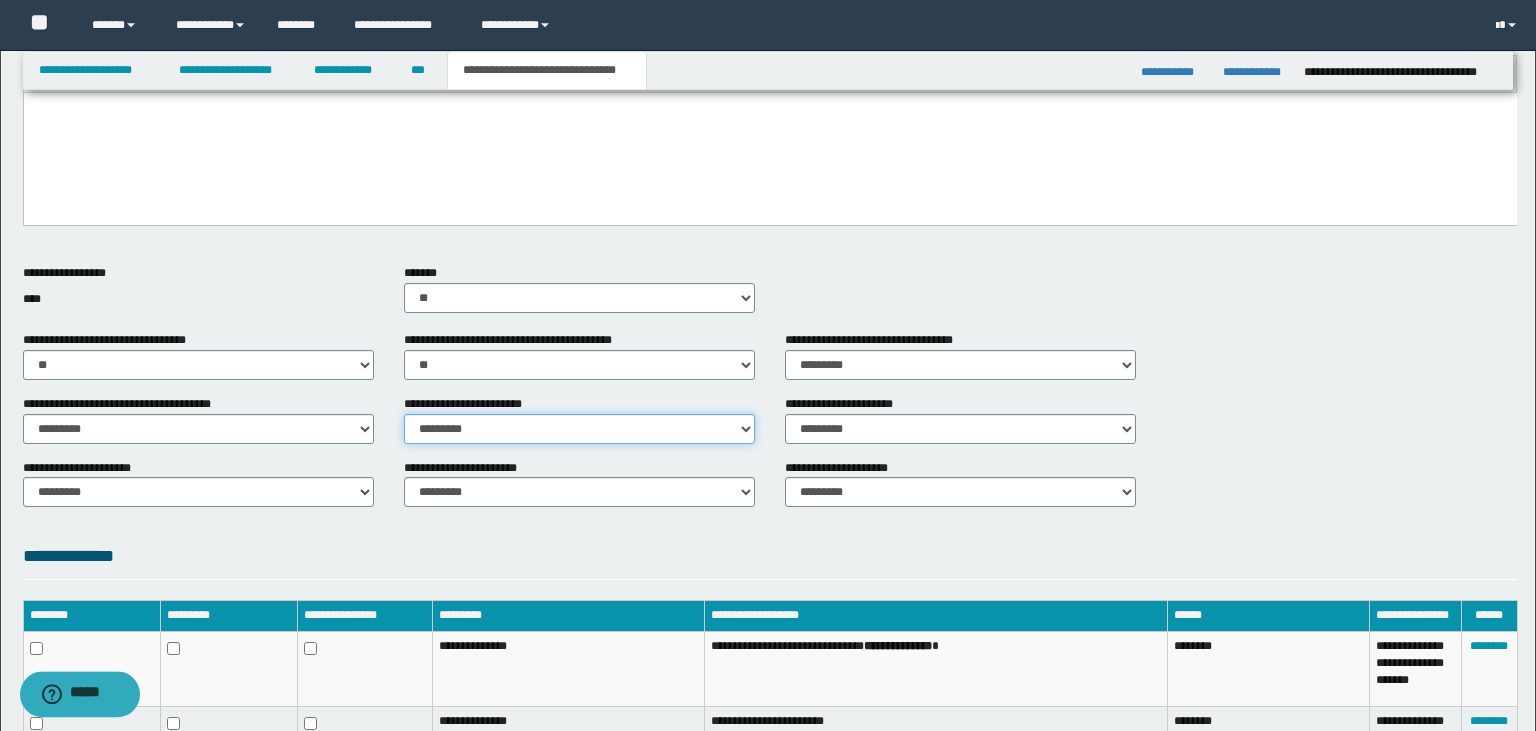click on "*********
**
**" at bounding box center [579, 429] 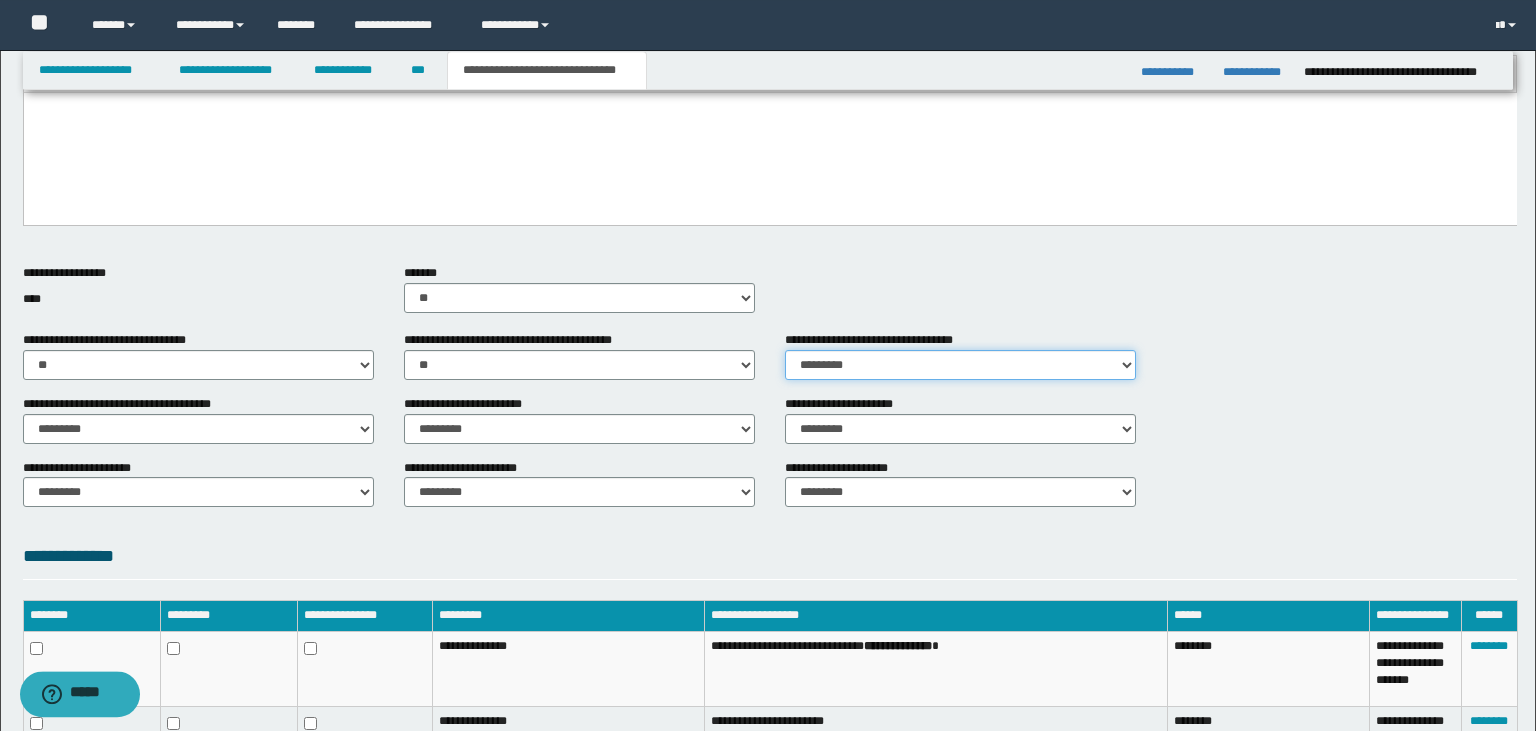 drag, startPoint x: 841, startPoint y: 349, endPoint x: 835, endPoint y: 360, distance: 12.529964 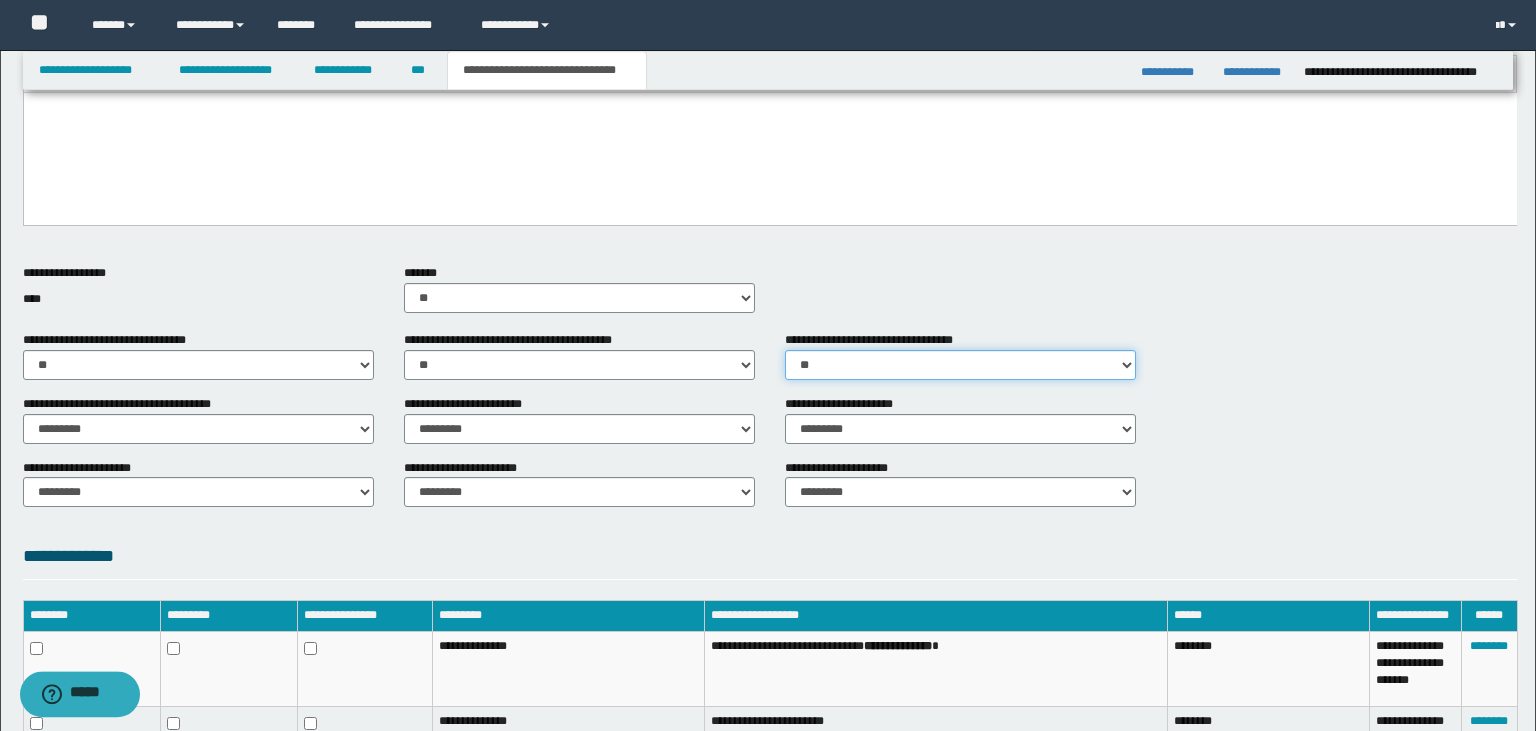 click on "**" at bounding box center (0, 0) 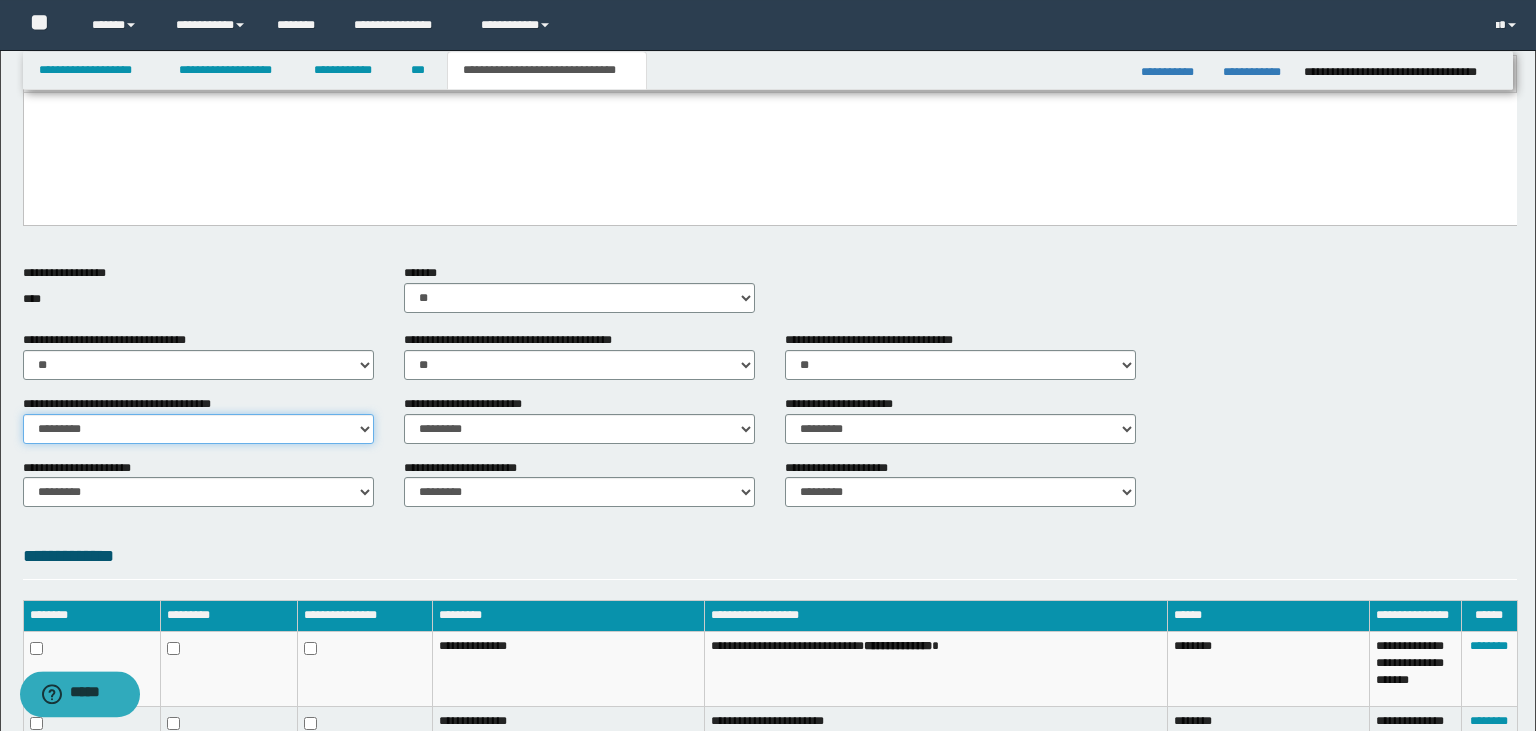 click on "*********
**
**" at bounding box center (198, 429) 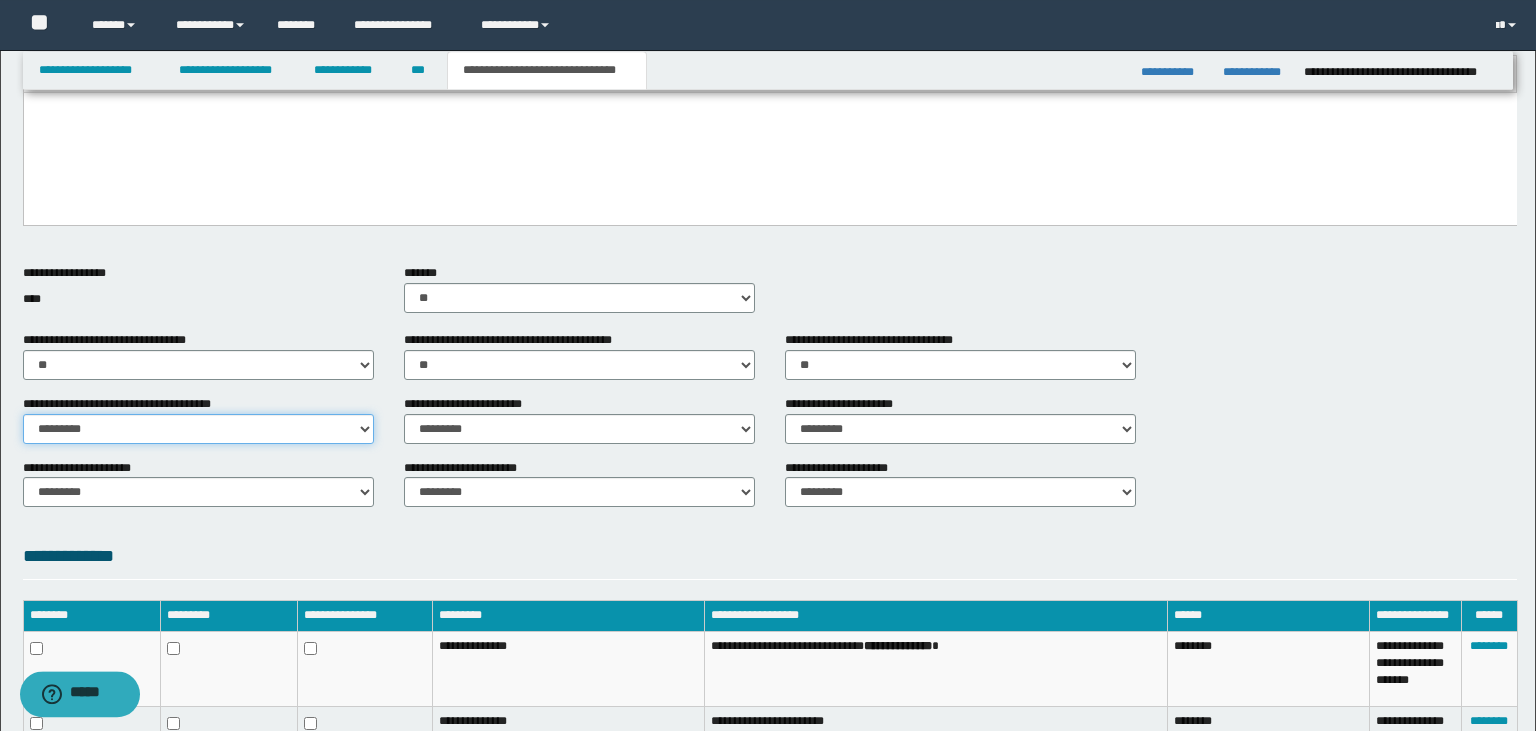select on "*" 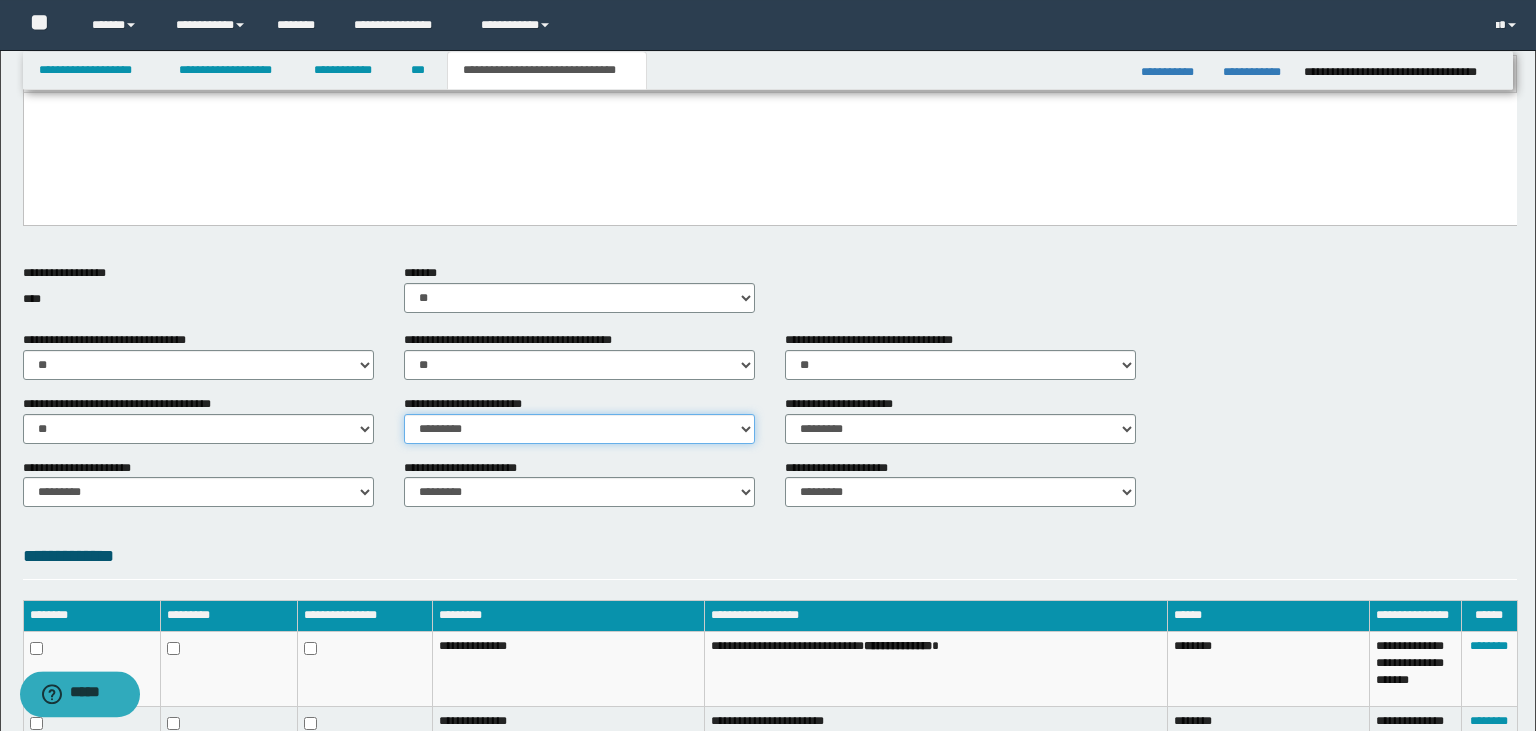 click on "*********
**
**" at bounding box center [579, 429] 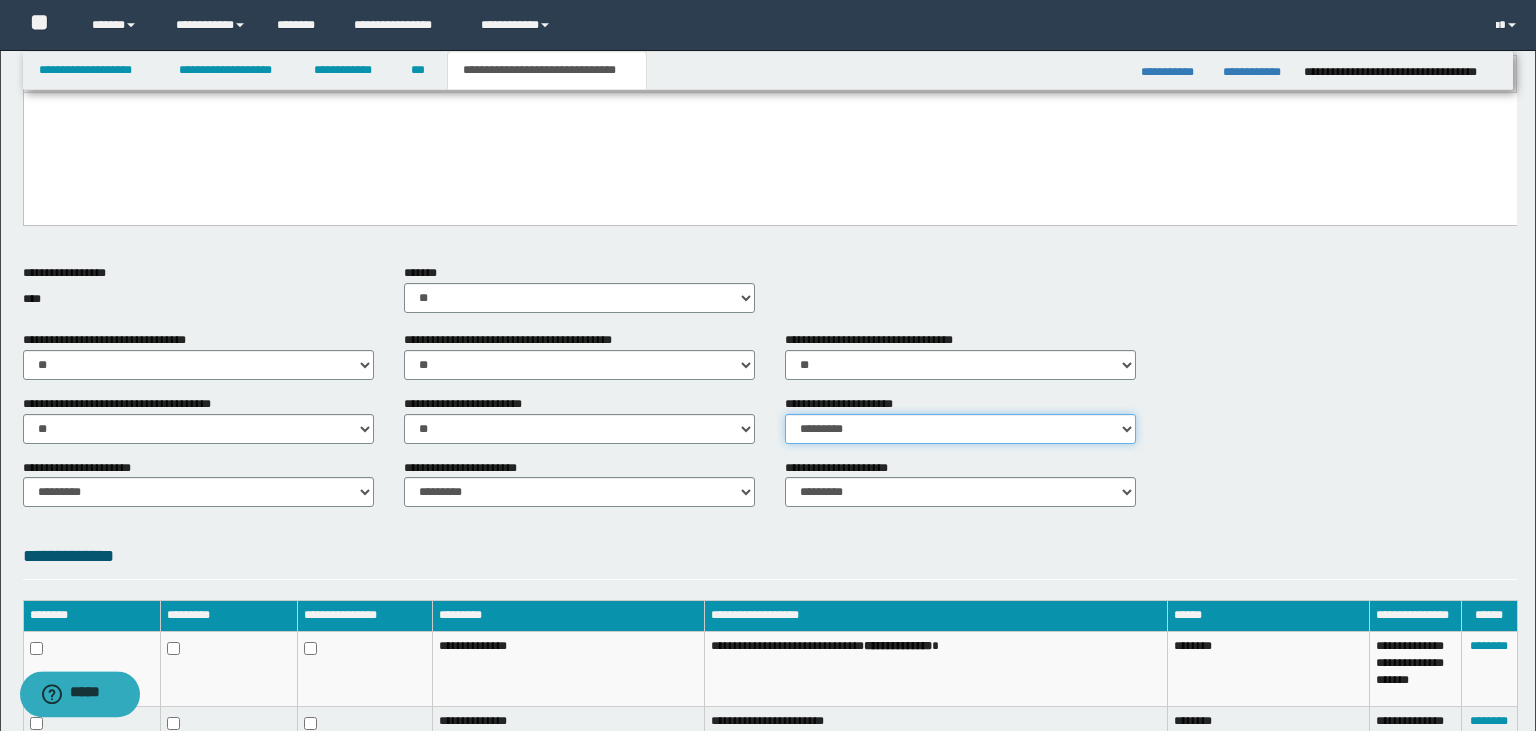 click on "*********
**
**" at bounding box center [960, 429] 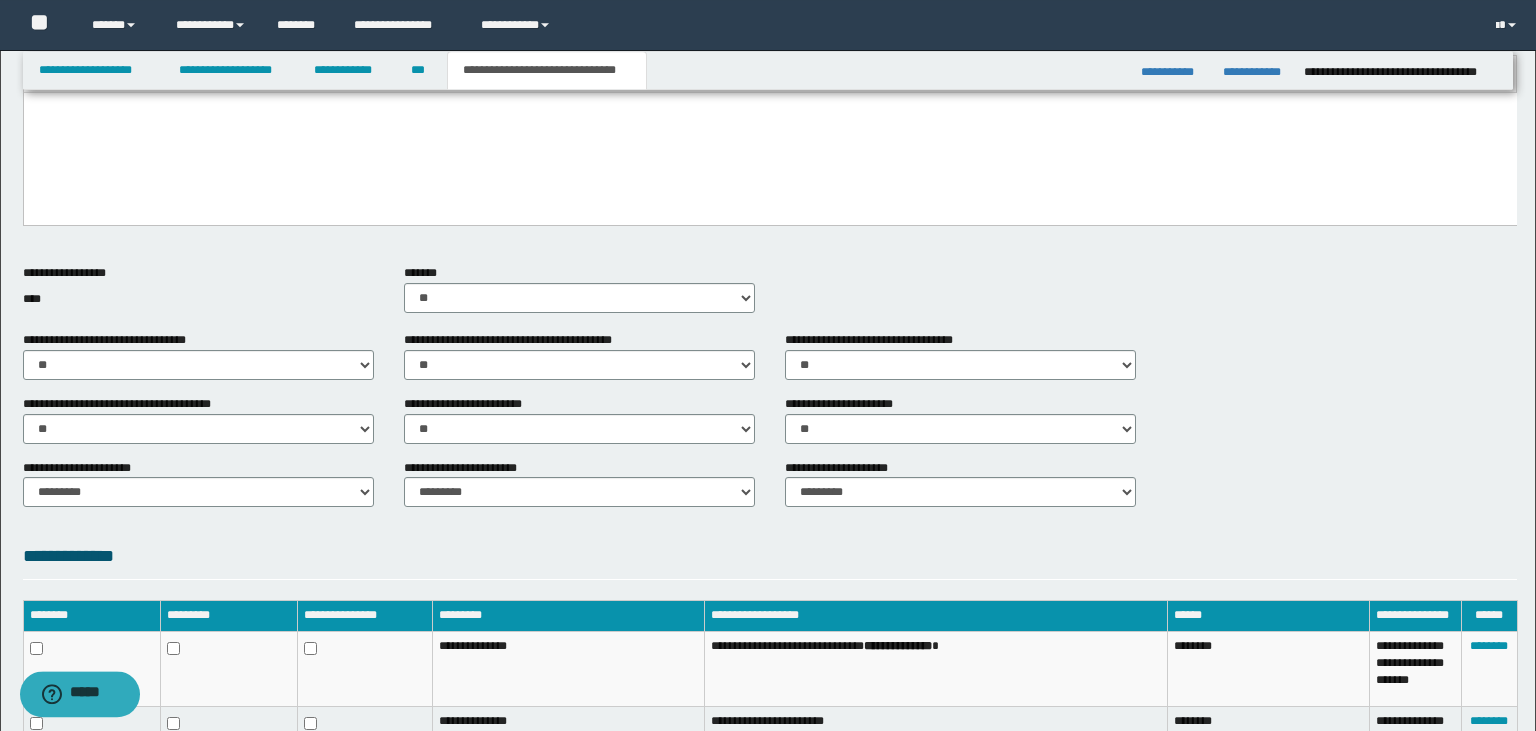 click on "**********" at bounding box center [198, 491] 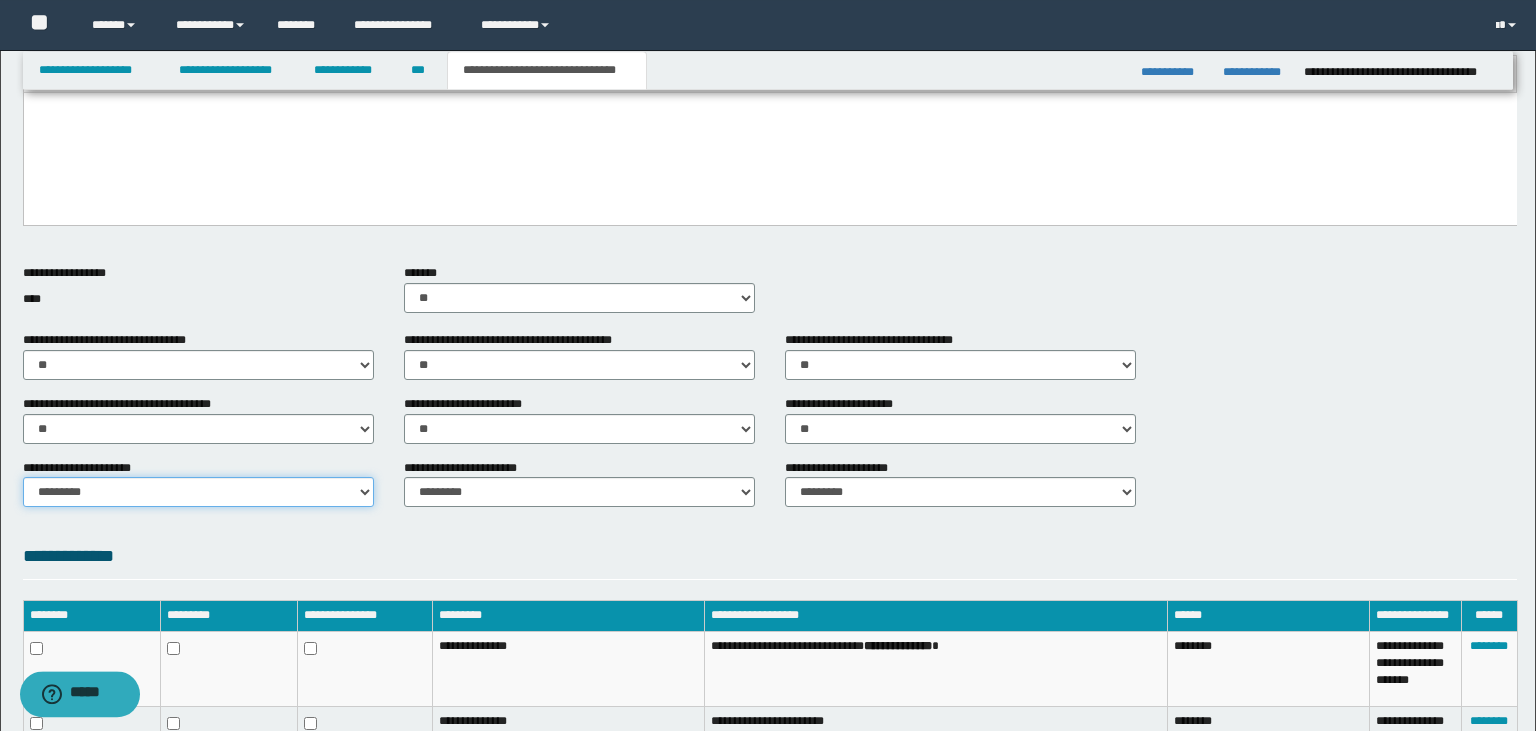 click on "*********
**
**" at bounding box center [198, 492] 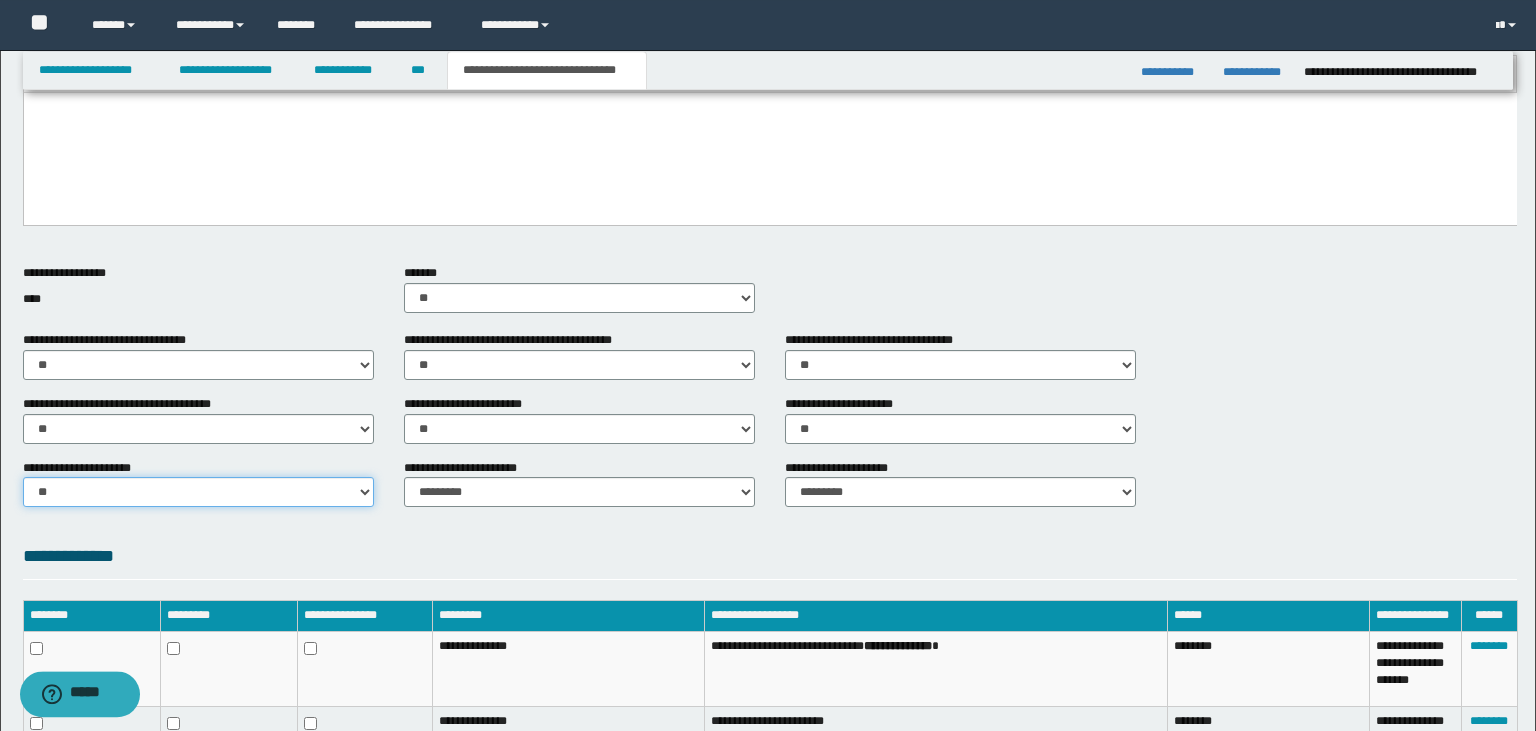 click on "**" at bounding box center [0, 0] 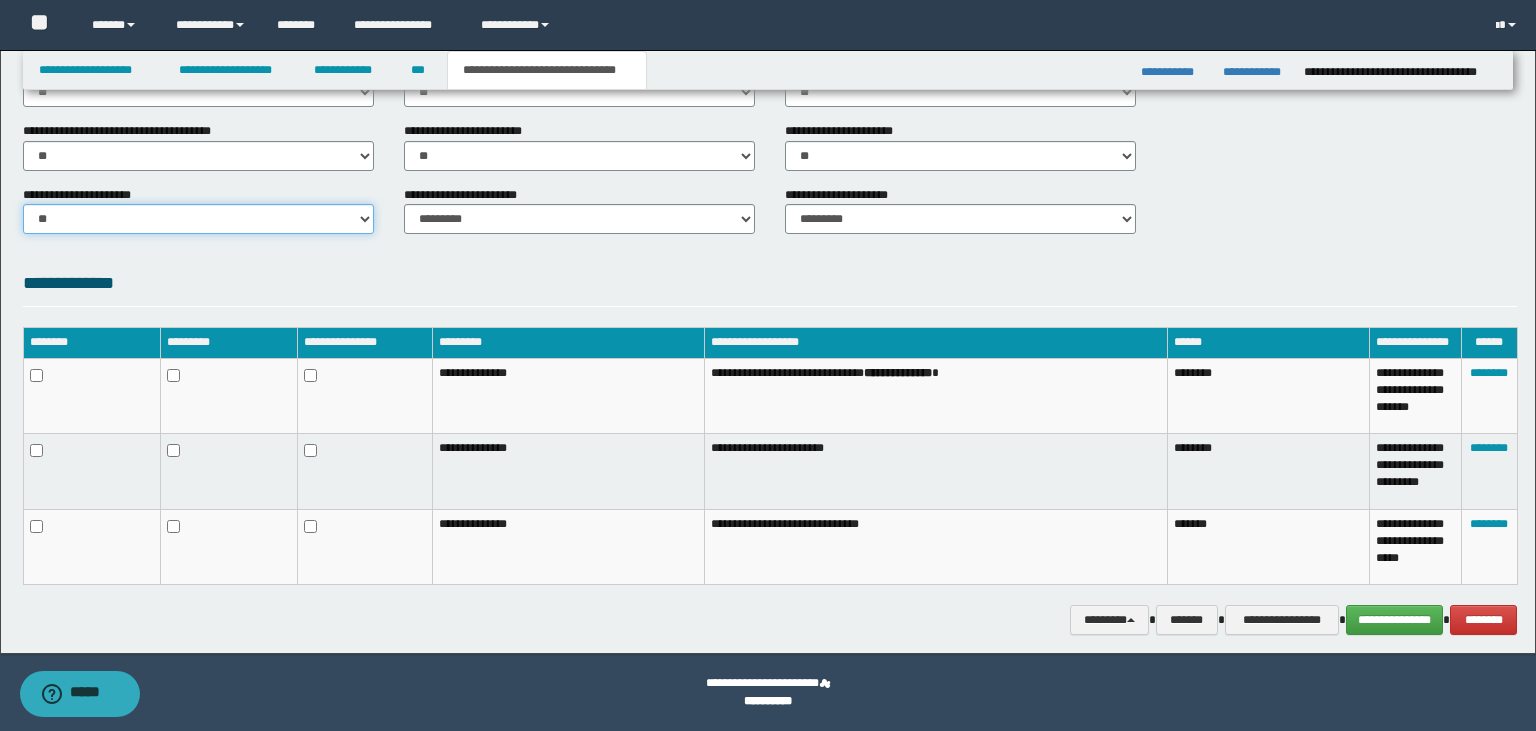 click on "*********
**
**" at bounding box center (198, 219) 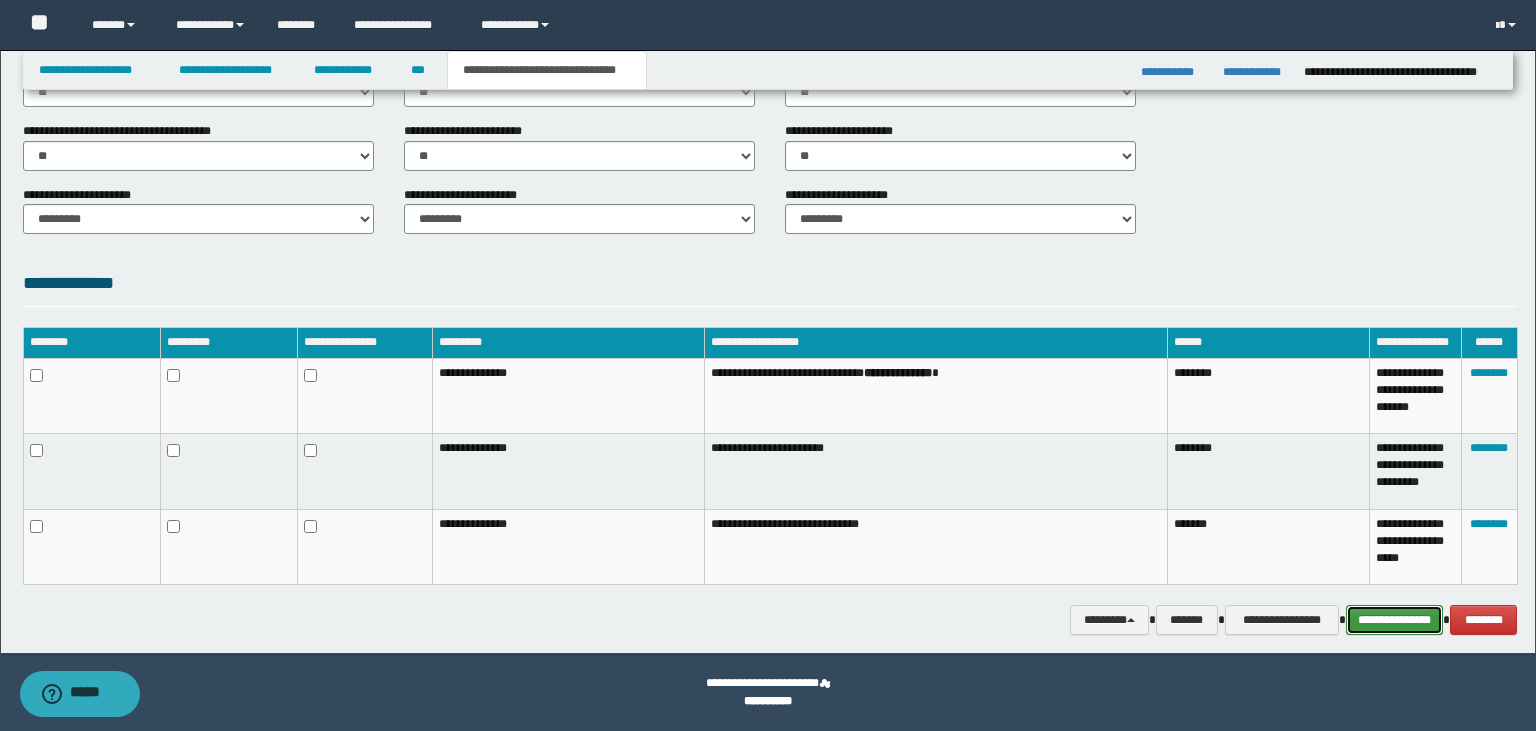 click on "**********" at bounding box center [1395, 620] 